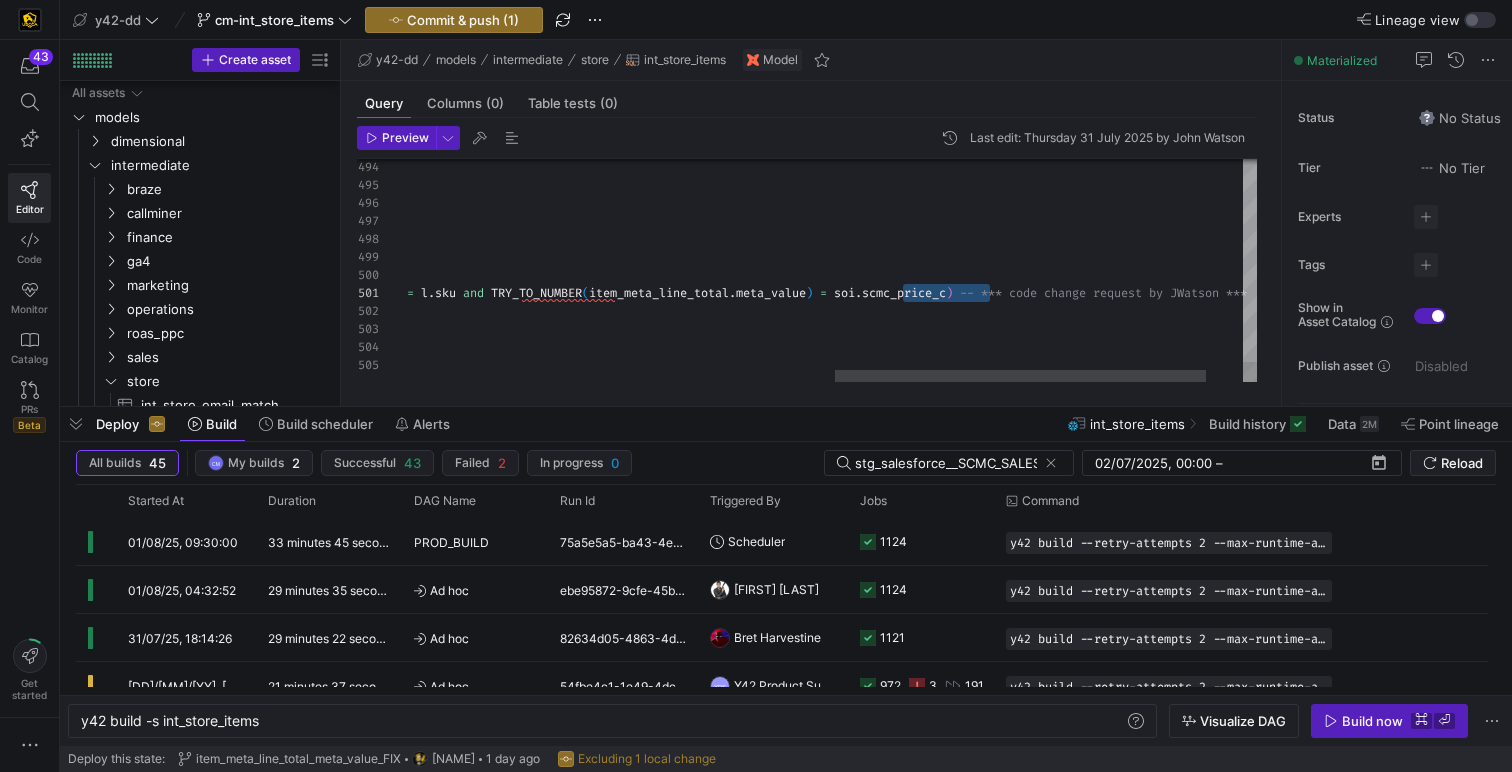 scroll, scrollTop: 0, scrollLeft: 0, axis: both 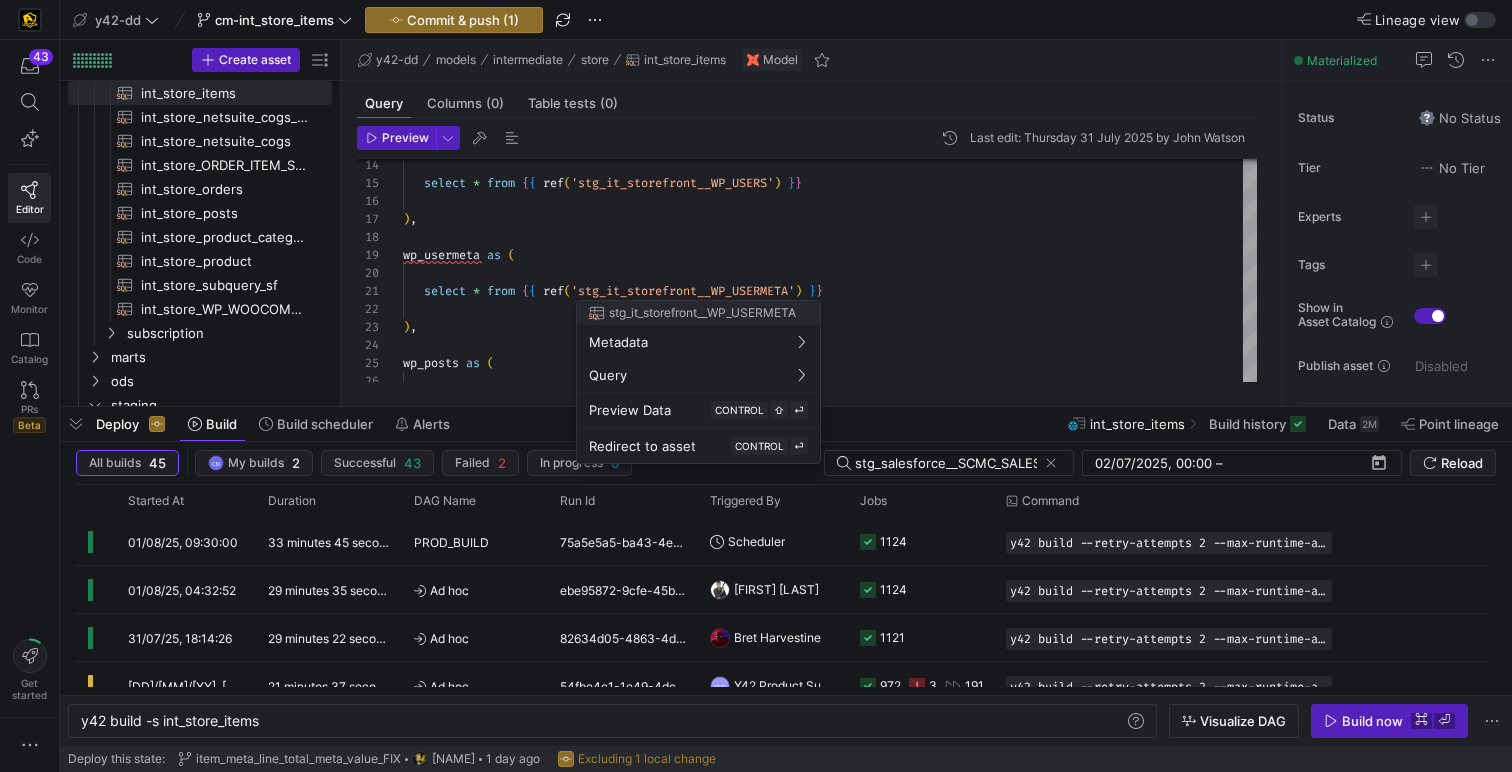 click at bounding box center [756, 386] 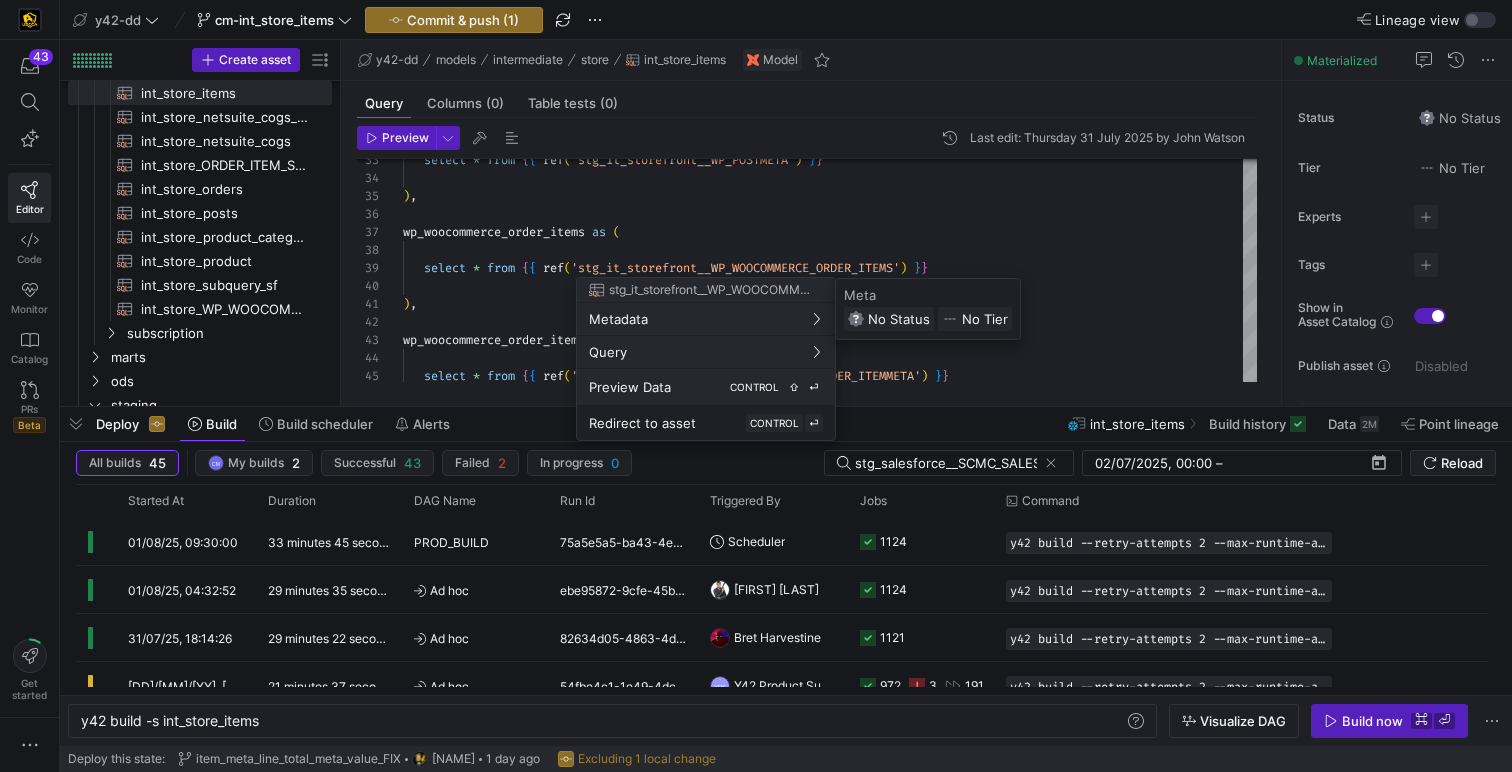scroll, scrollTop: 180, scrollLeft: 0, axis: vertical 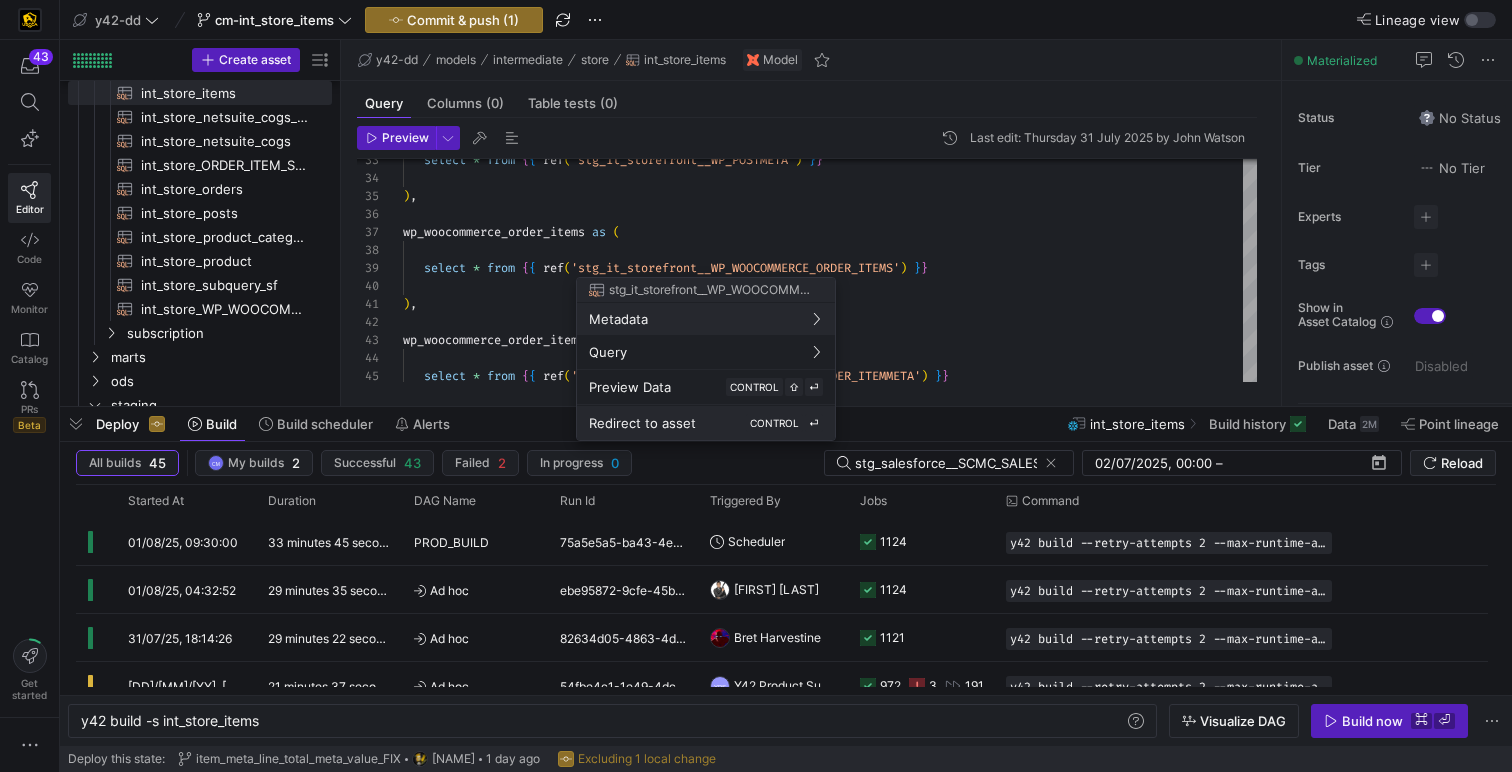 click on "Redirect to asset" at bounding box center [642, 423] 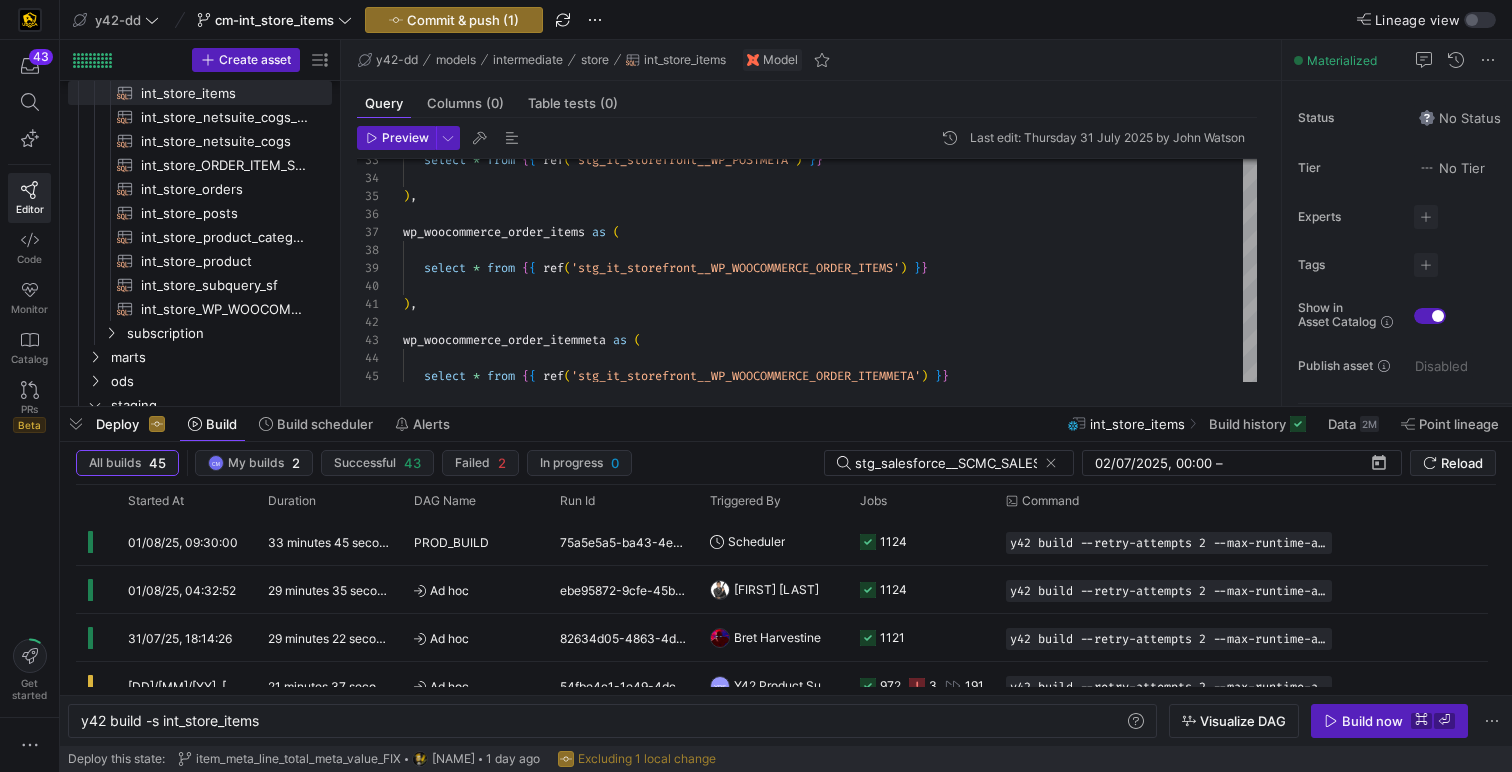 type on "-- File Name: stg_it_storefront__WP_WOOCOMMERCE_ORDER_ITEMS.sql
-- Created By: [FIRST] [LAST]
-- Last Modified: [YYYY]-[MM]-[DD]
-- Materialization: table
-- Notes:
with
source as (" 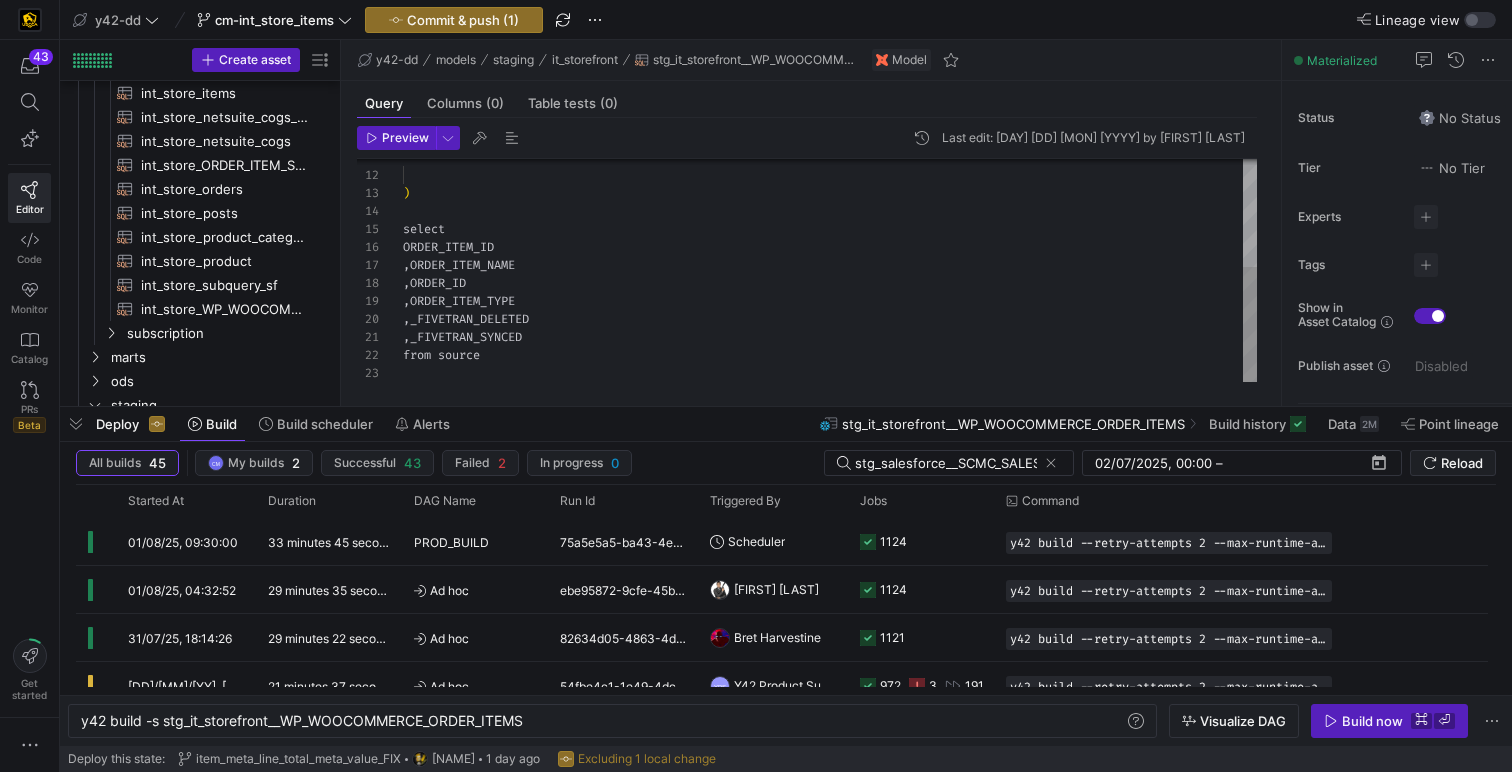 scroll, scrollTop: 0, scrollLeft: 452, axis: horizontal 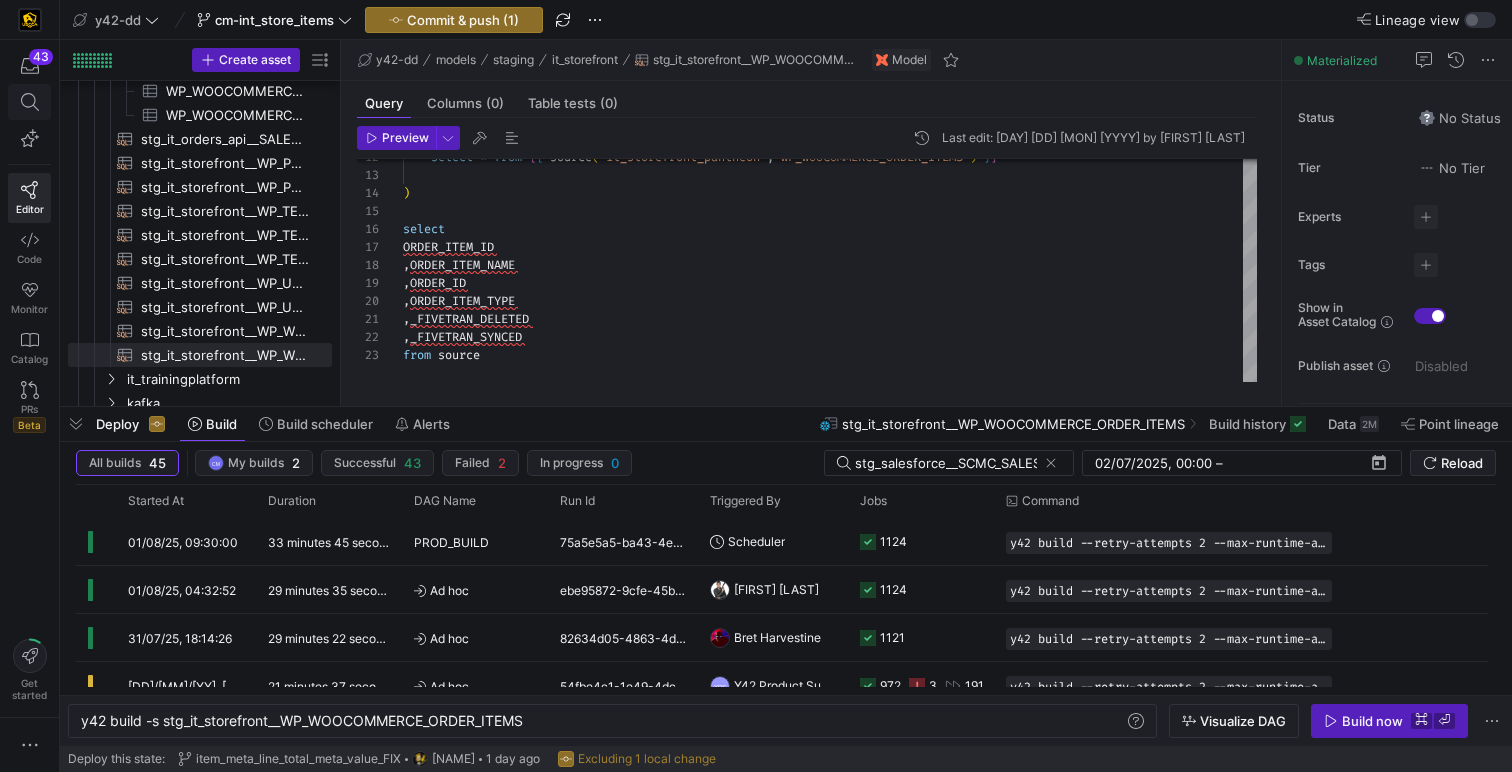 click 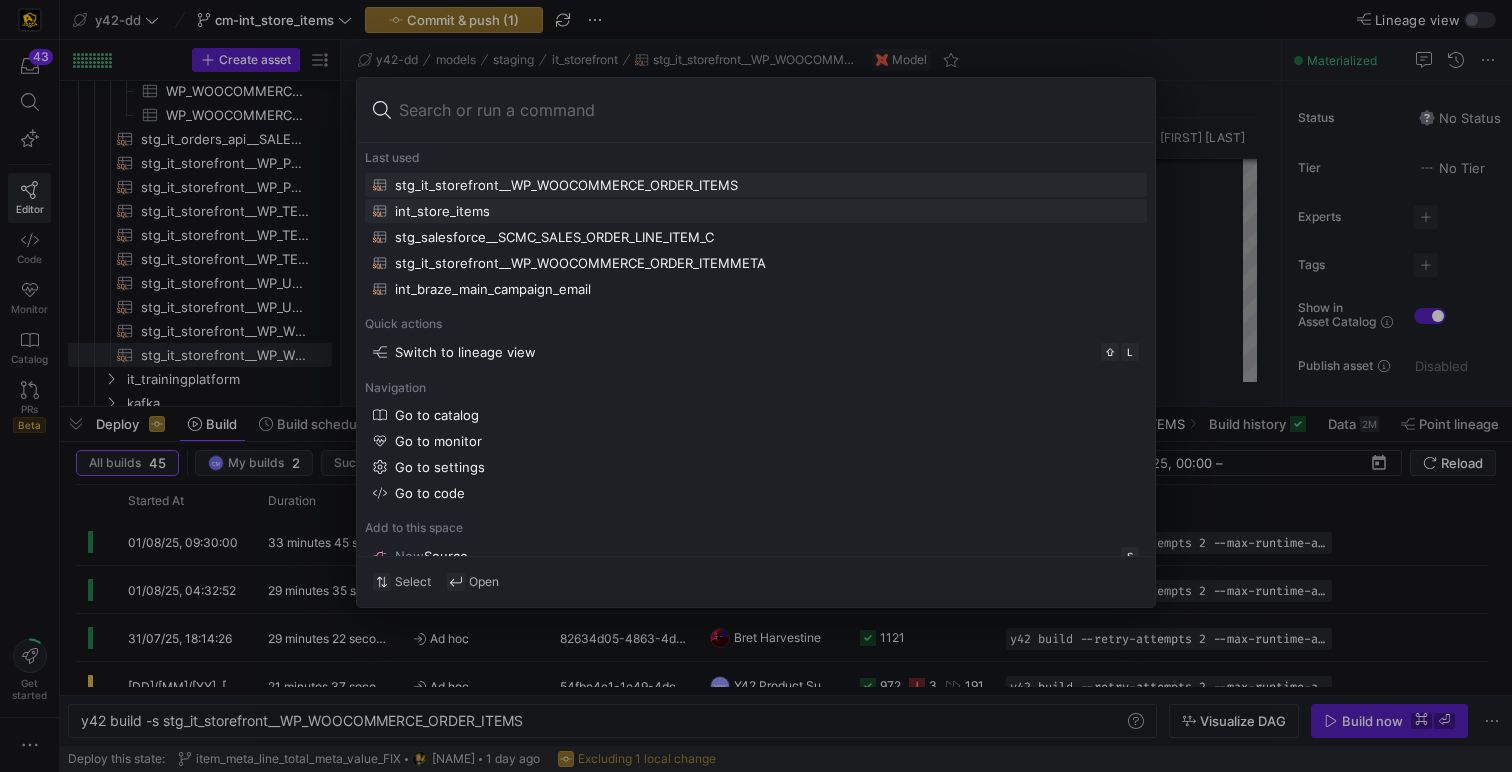 click on "int_store_items" at bounding box center (442, 211) 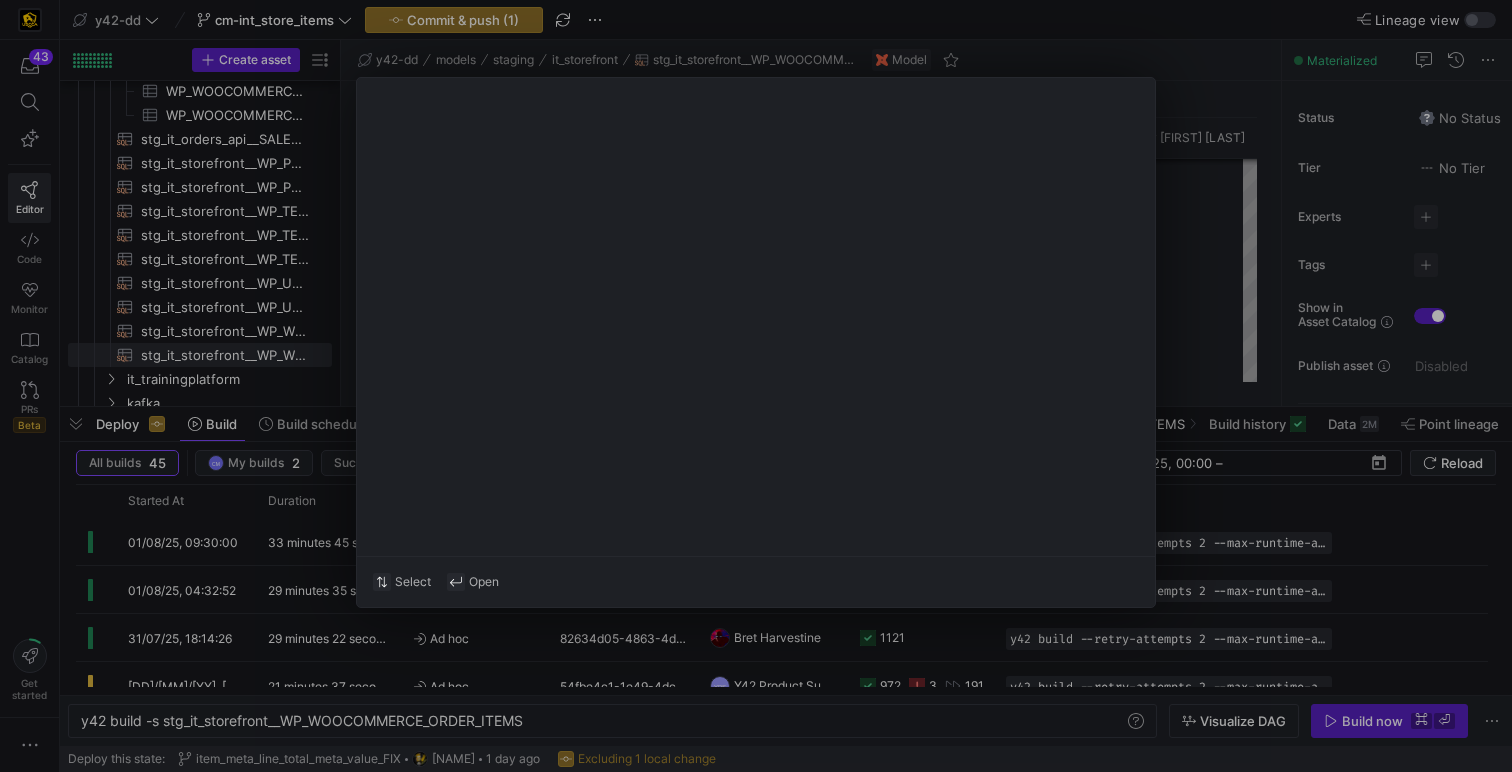 type on "-- File Name: int_store_items.sql
-- Created By: [FIRST] [LAST]
-- Last Modified: [YYYY]-[MM]-[DD]
-- Materialization: table
-- Notes:
{{
config(materialized='table')
}}" 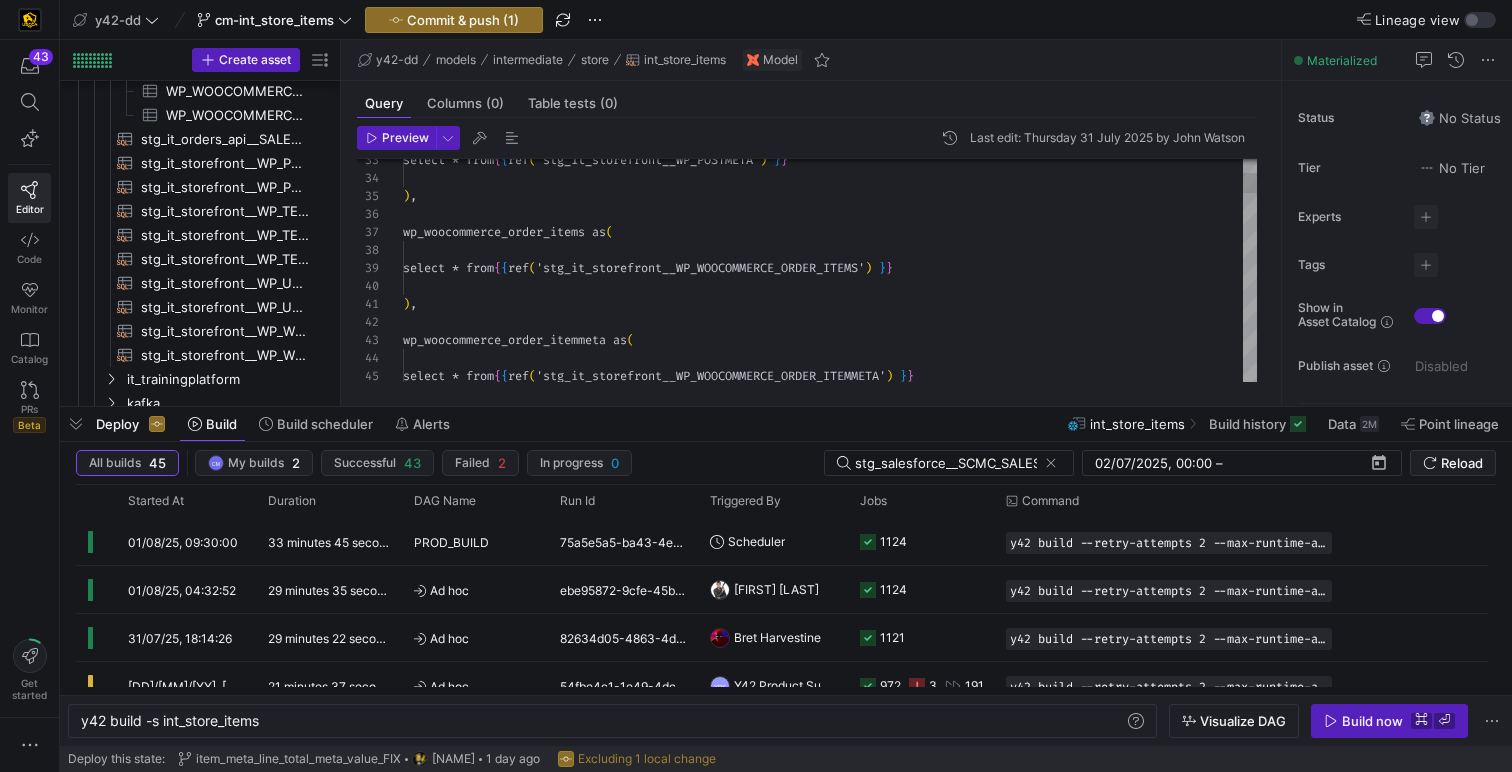 scroll, scrollTop: 0, scrollLeft: 236, axis: horizontal 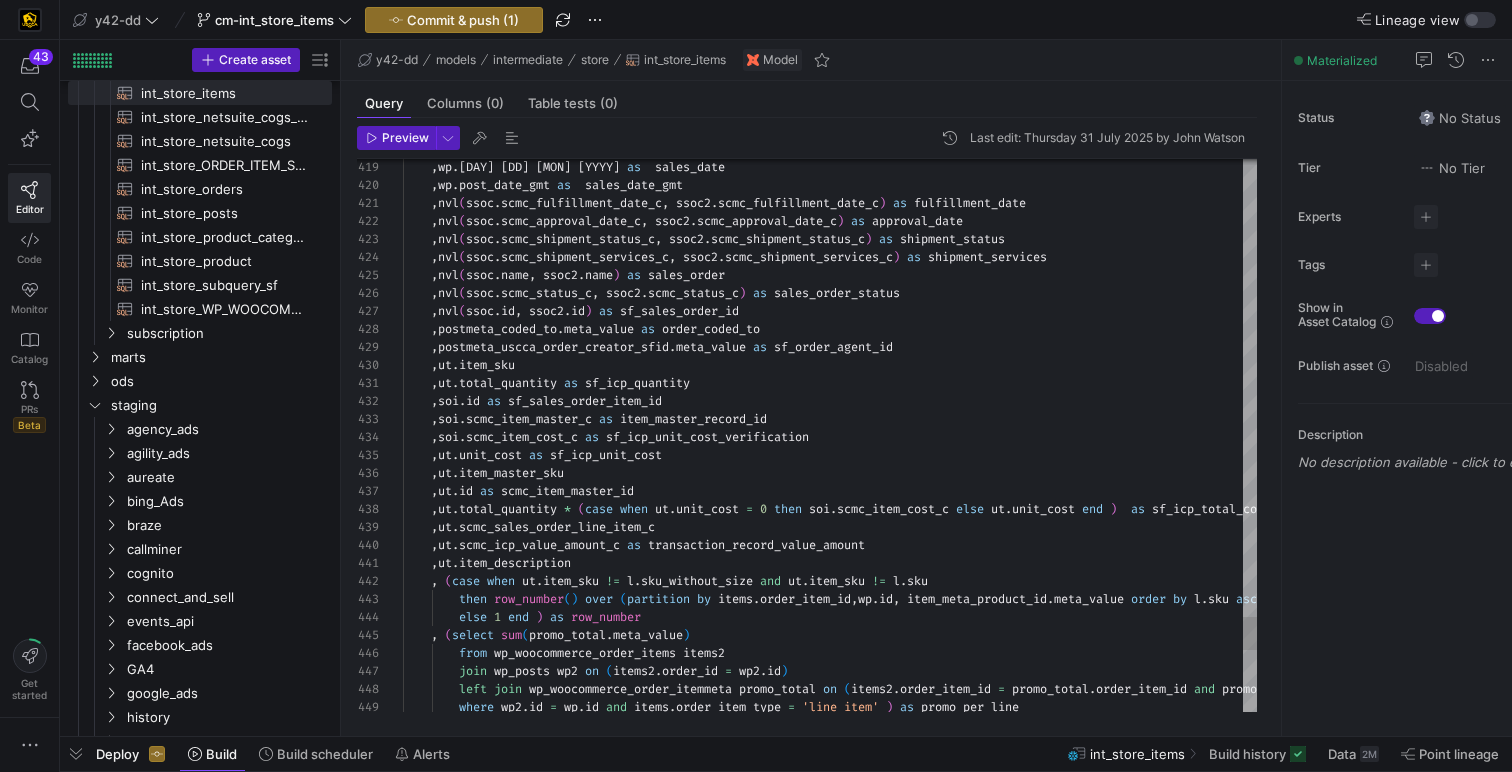 drag, startPoint x: 643, startPoint y: 407, endPoint x: 503, endPoint y: 855, distance: 469.36554 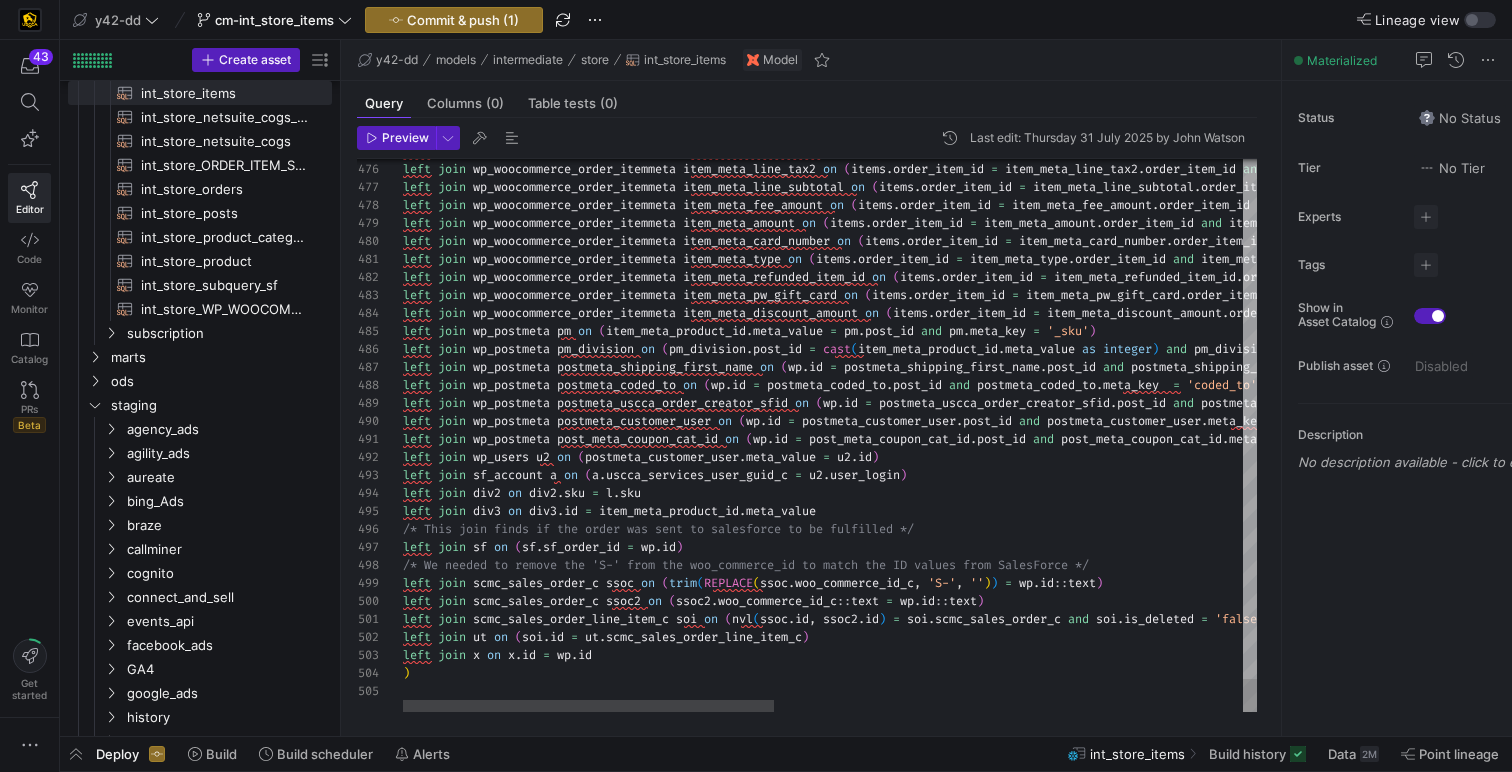 click on "left   join   wp_woocommerce_order_itemmeta   item_meta_line_tax   on   ( items . order_item_id   =   item_meta_line_tax . order_item_id   and   item_meta_line_tax . meta_key   =   '_line_tax'   and   items . order_item_type   =   'line_item' ) left   join   wp_woocommerce_order_itemmeta   item_meta_line_tax2   on   ( items . order_item_id   =   item_meta_line_tax2 . order_item_id   and   item_meta_line_tax2 . meta_key   =   'tax_amount'   and   items . order_item_type   =   'tax' ) left   join   wp_woocommerce_order_itemmeta   item_meta_line_subtotal   on   ( items . order_item_id   =   item_meta_line_subtotal . order_item_id   and   item_meta_line_subtotal . meta_key   =   '_line_subtotal'   and   items . order_item_type   =   'line_item' ) left   join   wp_woocommerce_order_itemmeta   item_meta_fee_amount   on   ( items . order_item_id   =   item_meta_fee_amount . order_item_id   and   item_meta_fee_amount . meta_key   =   '_fee_amount'   and   ." at bounding box center (1367, -3847) 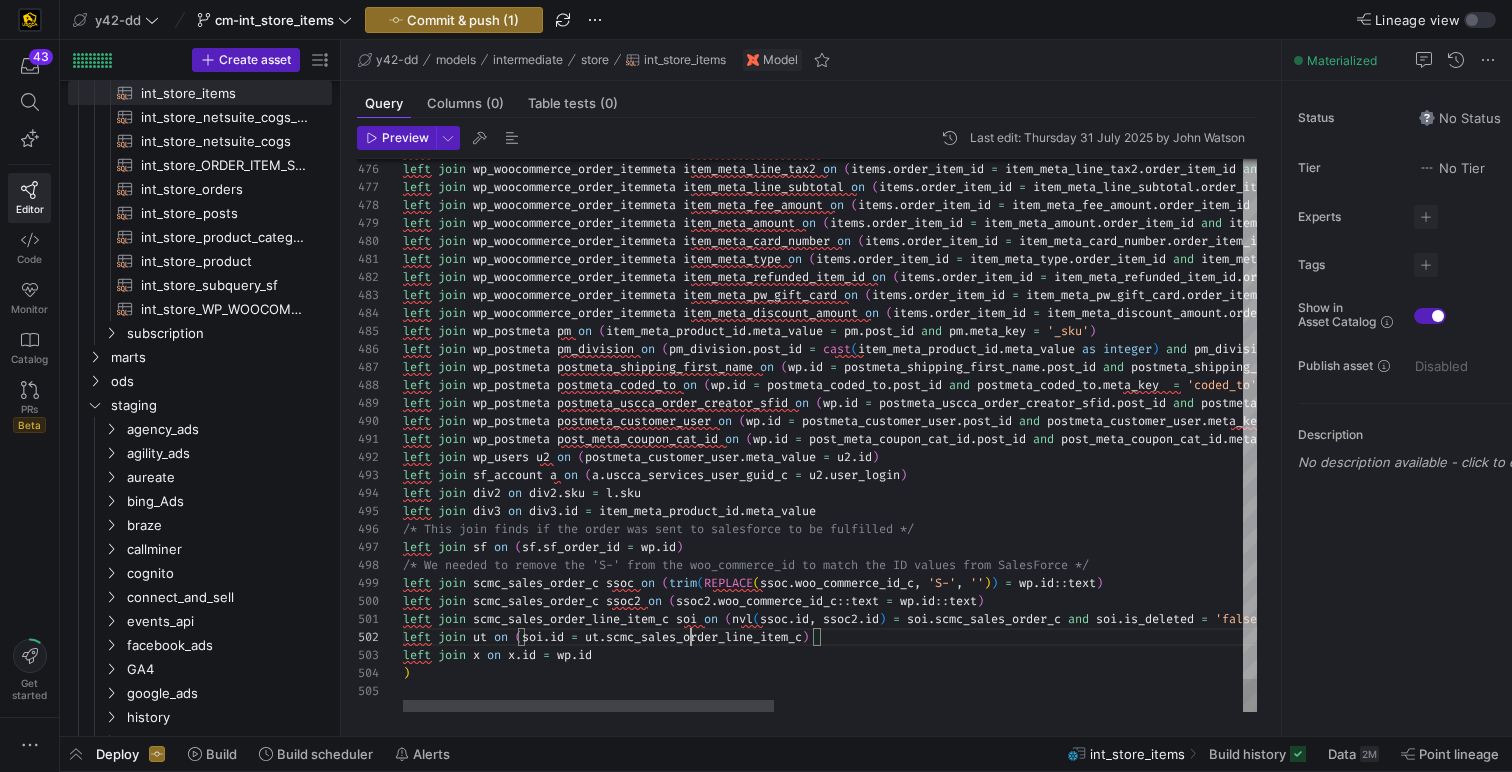 scroll, scrollTop: 18, scrollLeft: 410, axis: both 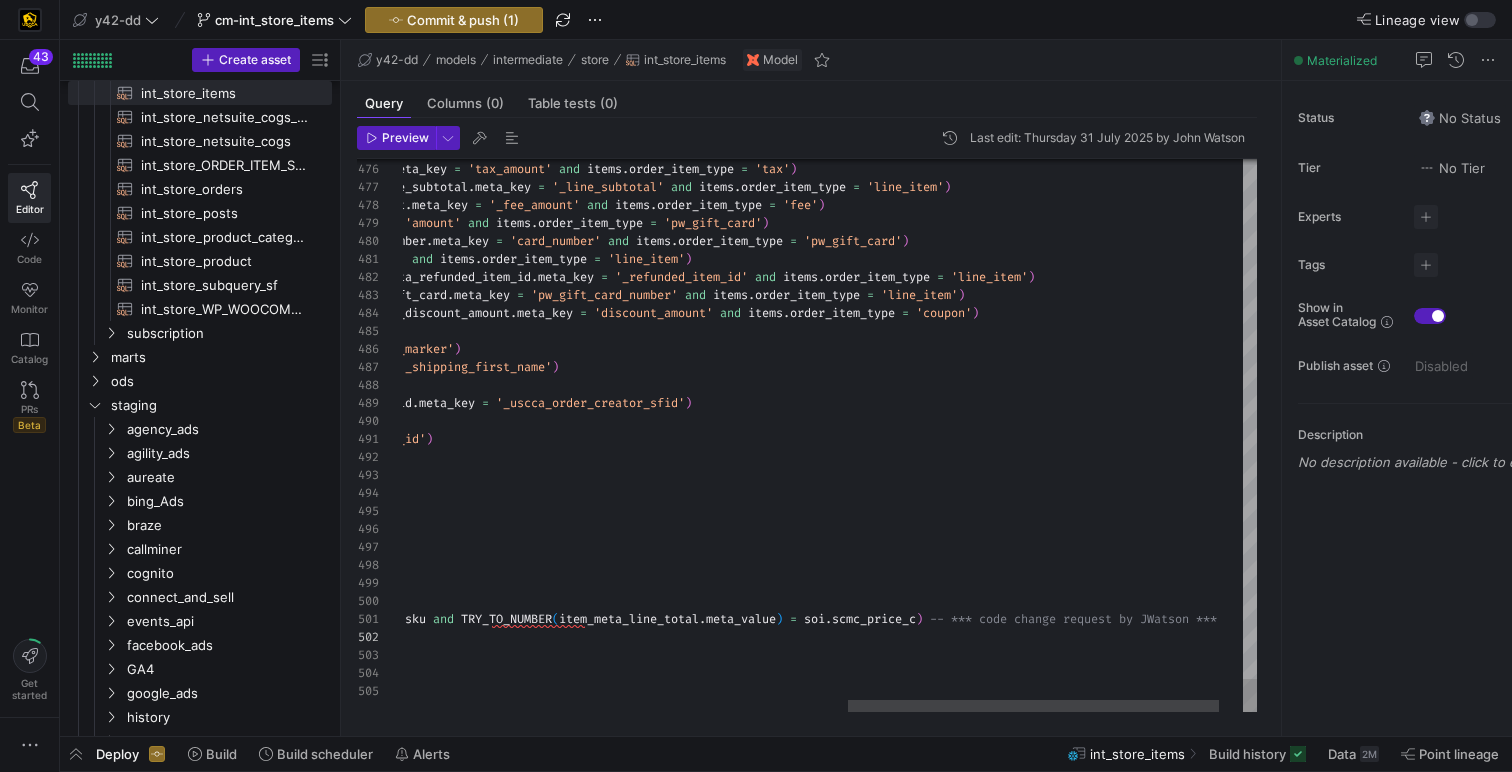 click on "left   join   wp_woocommerce_order_itemmeta   item_meta_line_tax   on   ( items . order_item_id   =   item_meta_line_tax . order_item_id   and   item_meta_line_tax . meta_key   =   '_line_tax'   and   items . order_item_type   =   'line_item' ) left   join   wp_woocommerce_order_itemmeta   item_meta_line_tax2   on   ( items . order_item_id   =   item_meta_line_tax2 . order_item_id   and   item_meta_line_tax2 . meta_key   =   'tax_amount'   and   items . order_item_type   =   'tax' ) left   join   wp_woocommerce_order_itemmeta   item_meta_line_subtotal   on   ( items . order_item_id   =   item_meta_line_subtotal . order_item_id   and   item_meta_line_subtotal . meta_key   =   '_line_subtotal'   and   items . order_item_type   =   'line_item' ) left   join   wp_woocommerce_order_itemmeta   item_meta_fee_amount   on   ( items . order_item_id   =   item_meta_fee_amount . order_item_id   and   item_meta_fee_amount . meta_key   =   '_fee_amount'   and   ." at bounding box center (347, -3847) 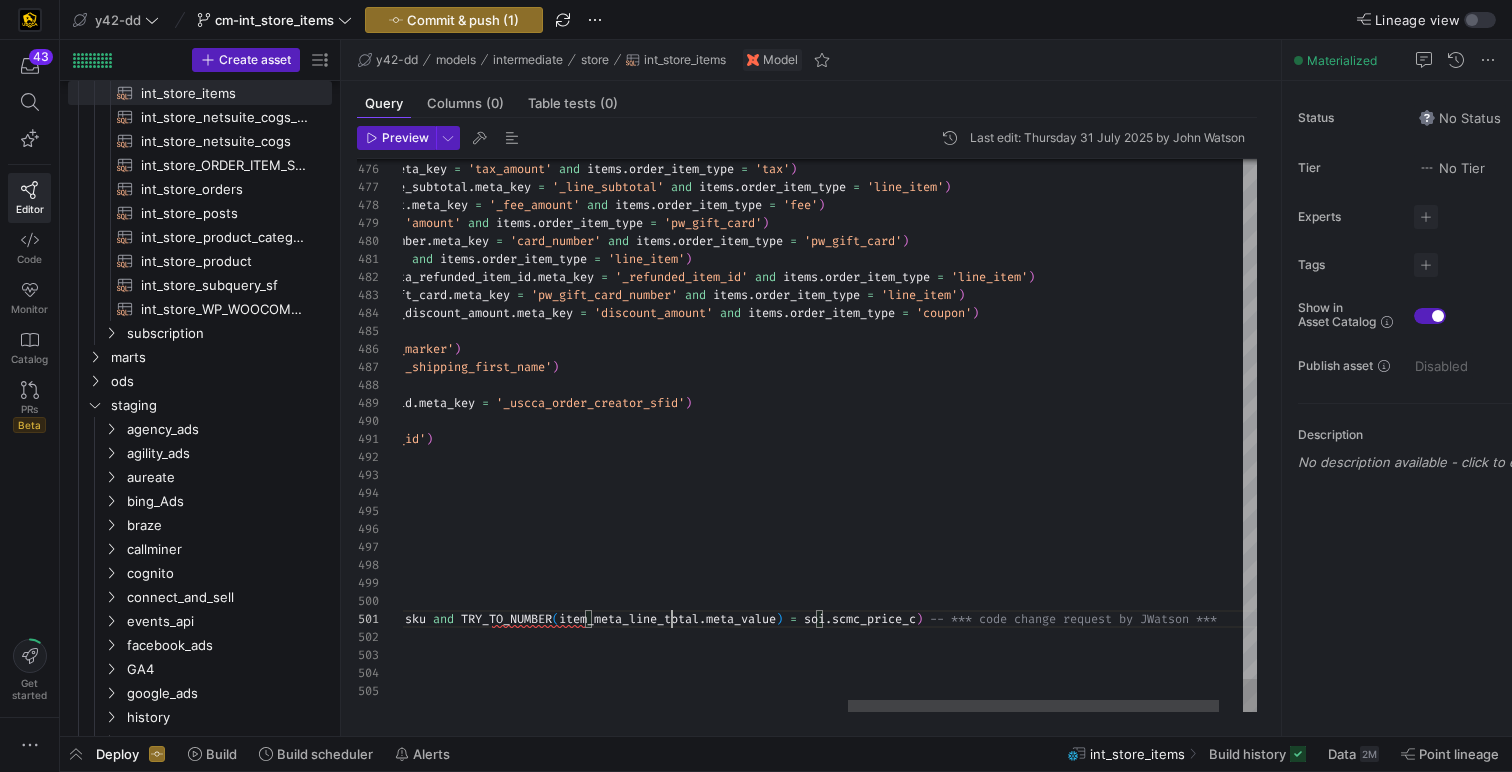 scroll, scrollTop: 0, scrollLeft: 1353, axis: horizontal 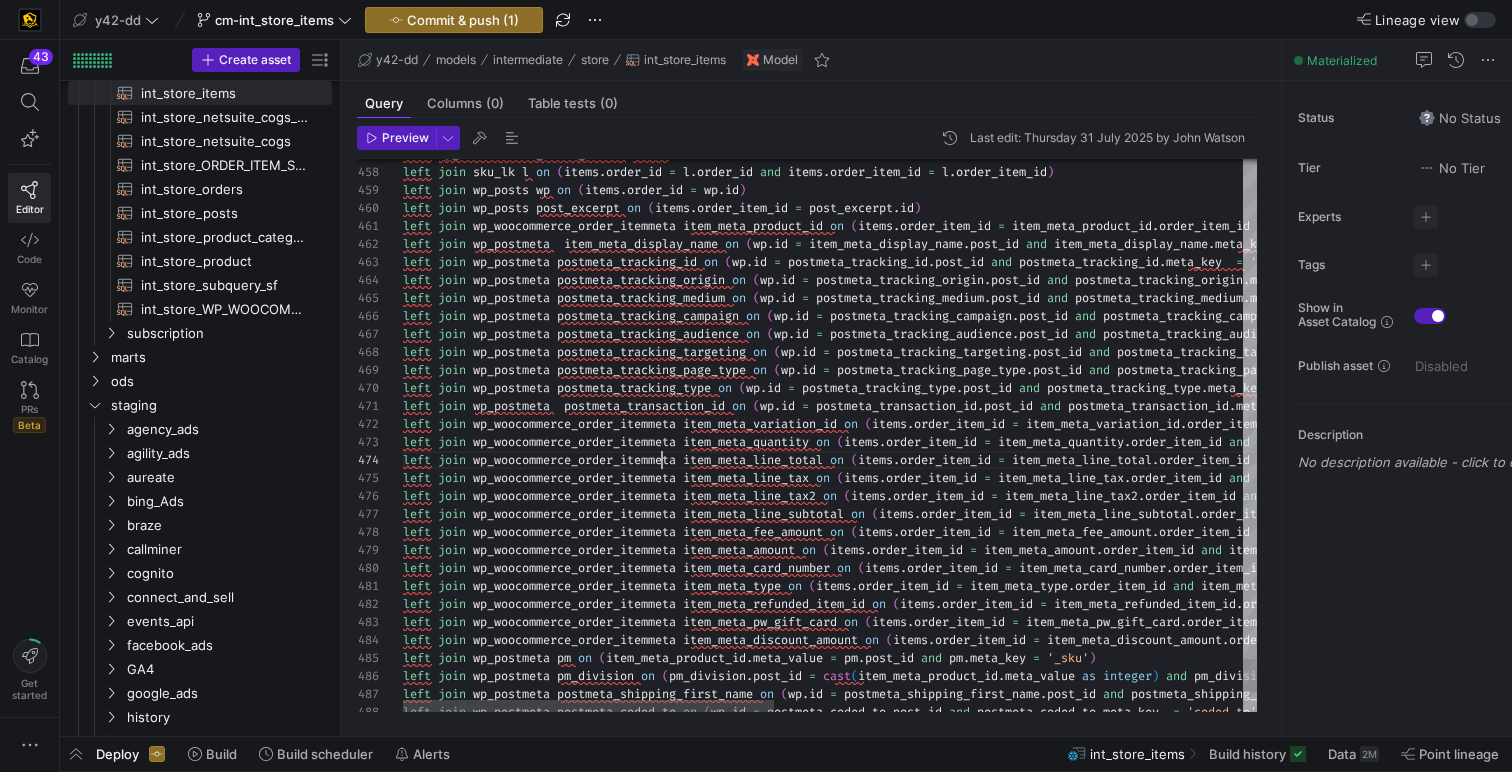 click on "left   join   wp_woocommerce_order_itemmeta   item_meta_line_tax   on   ( items . order_item_id   =   item_meta_line_tax . order_item_id   and   item_meta_line_tax . meta_key   =   '_line_tax'   and   items . order_item_type   =   'line_item' ) left   join   wp_woocommerce_order_itemmeta   item_meta_line_tax2   on   ( items . order_item_id   =   item_meta_line_tax2 . order_item_id   and   item_meta_line_tax2 . meta_key   =   'tax_amount'   and   items . order_item_type   =   'tax' ) left   join   wp_woocommerce_order_itemmeta   item_meta_line_subtotal   on   ( items . order_item_id   =   item_meta_line_subtotal . order_item_id   and   item_meta_line_subtotal . meta_key   =   '_line_subtotal'   and   items . order_item_type   =   'line_item' ) left   join   wp_woocommerce_order_itemmeta   item_meta_fee_amount   on   ( items . order_item_id   =   item_meta_fee_amount . order_item_id   and   item_meta_fee_amount . meta_key   =   '_fee_amount'   and   ." at bounding box center [1367, -3520] 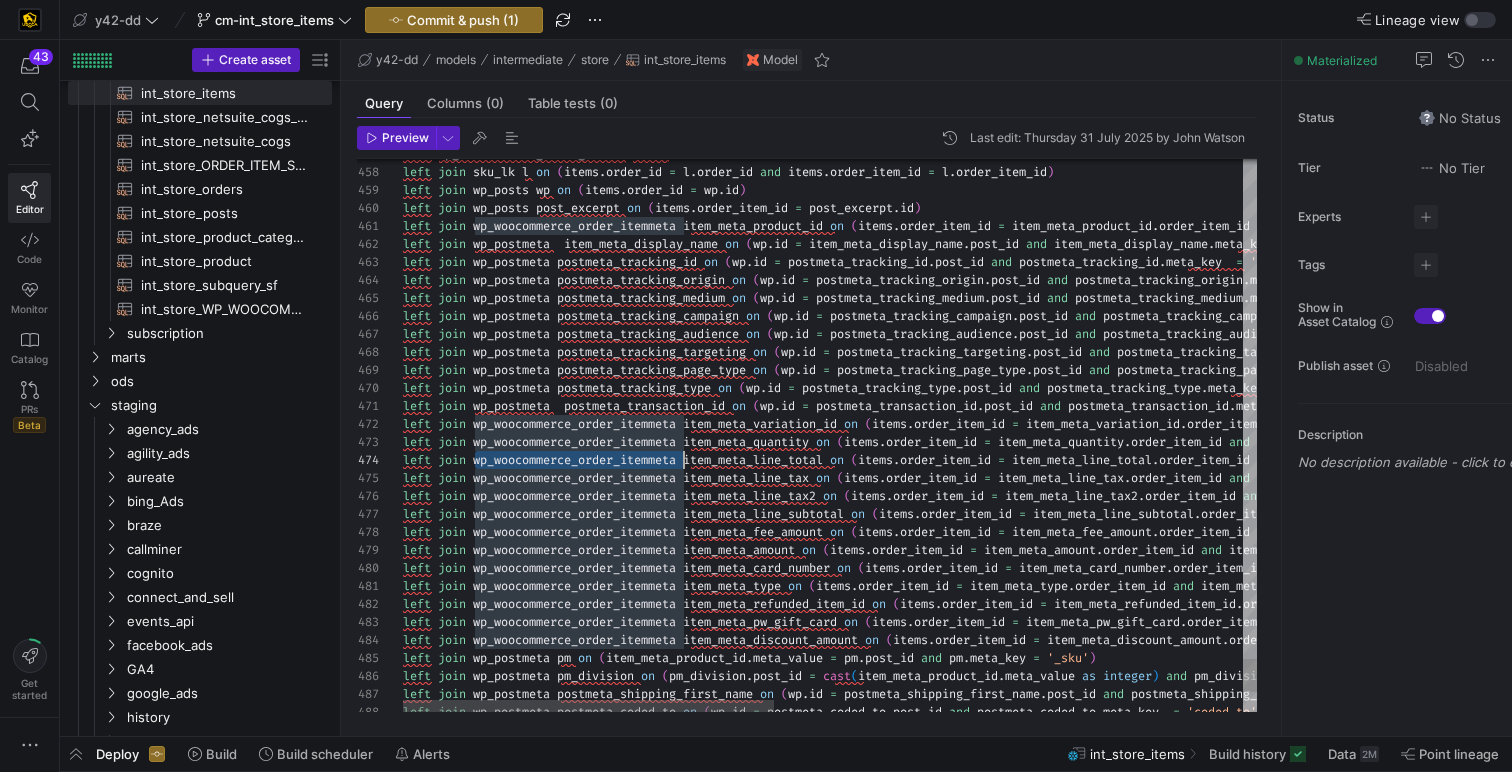 scroll, scrollTop: 54, scrollLeft: 281, axis: both 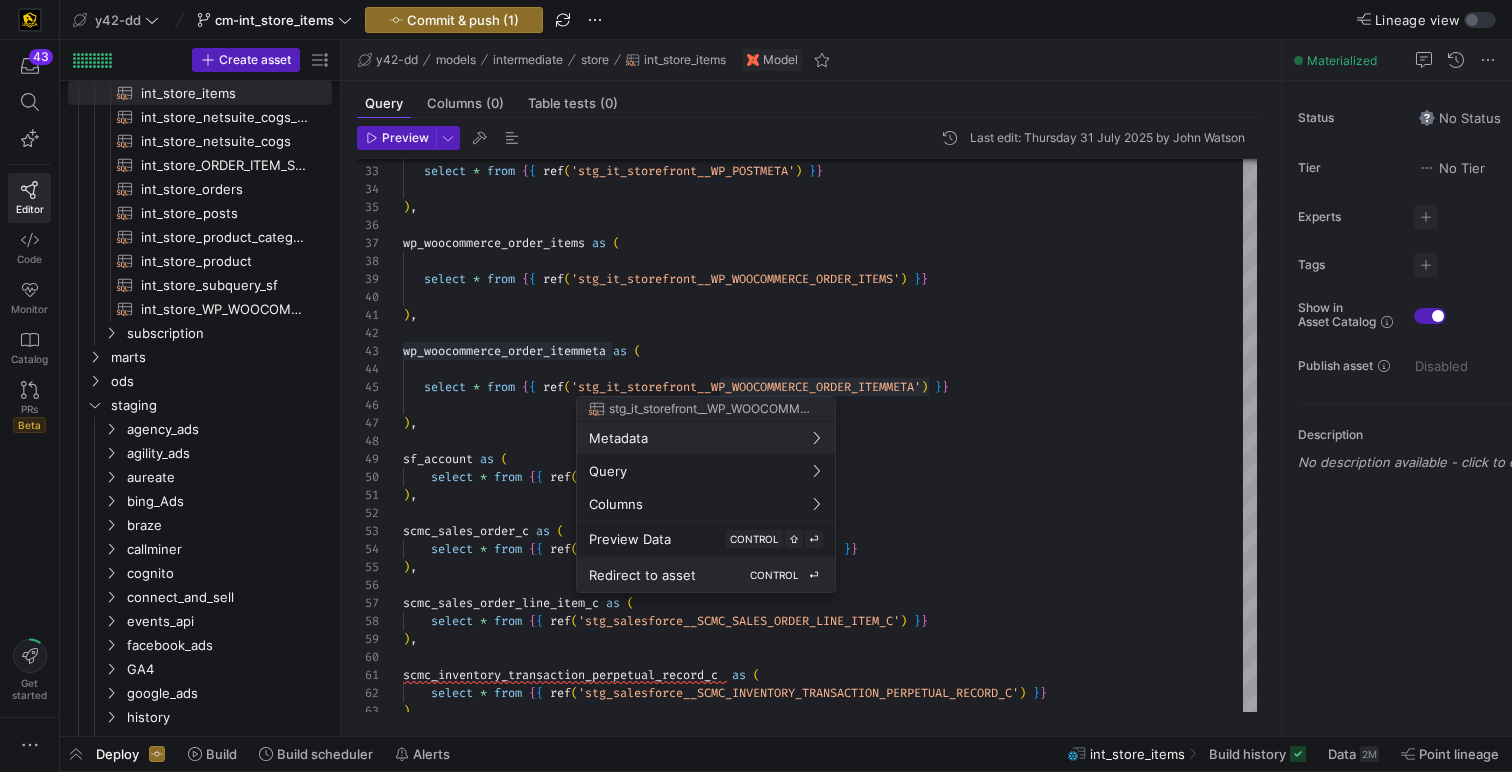 click on "Redirect to asset" at bounding box center (642, 575) 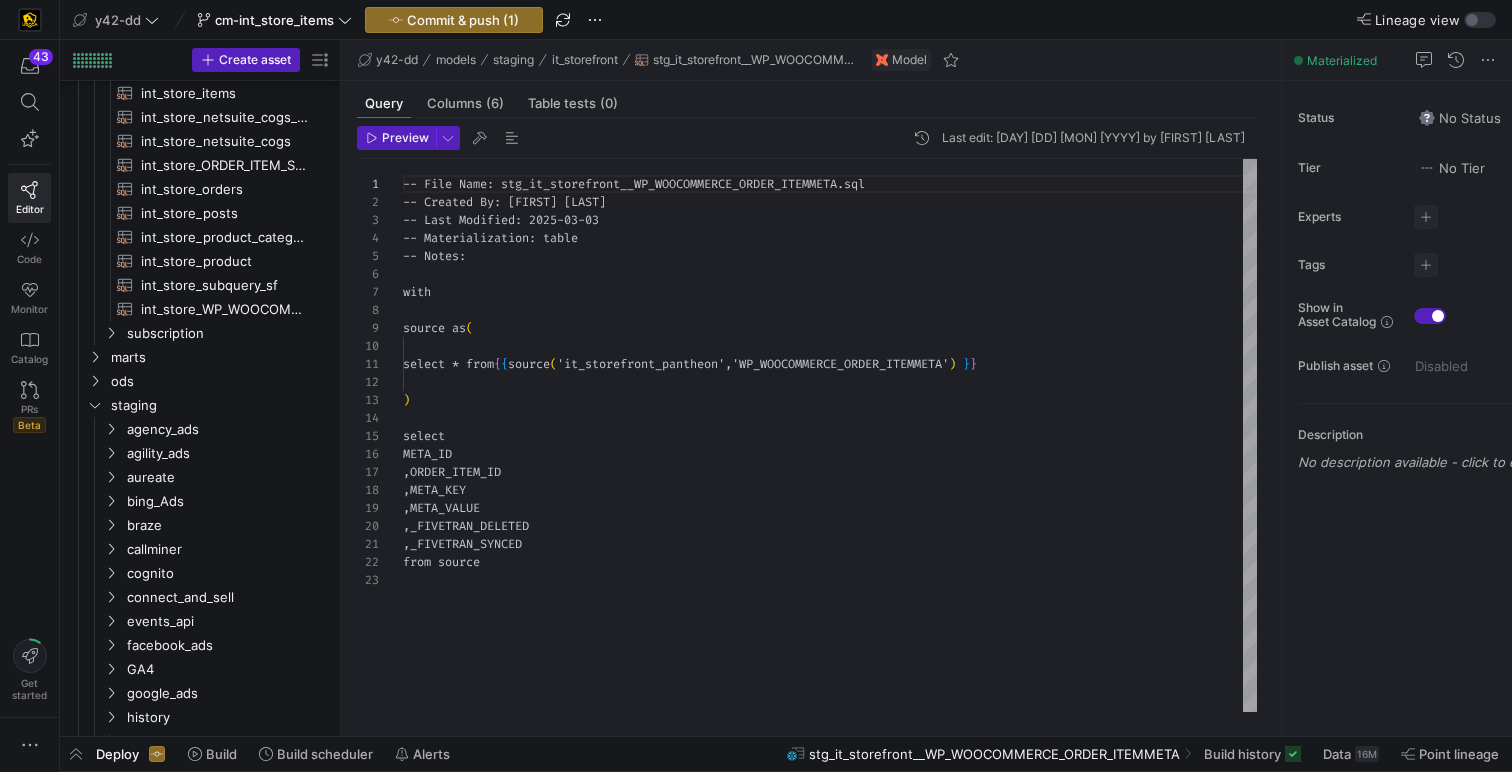 scroll, scrollTop: 0, scrollLeft: 0, axis: both 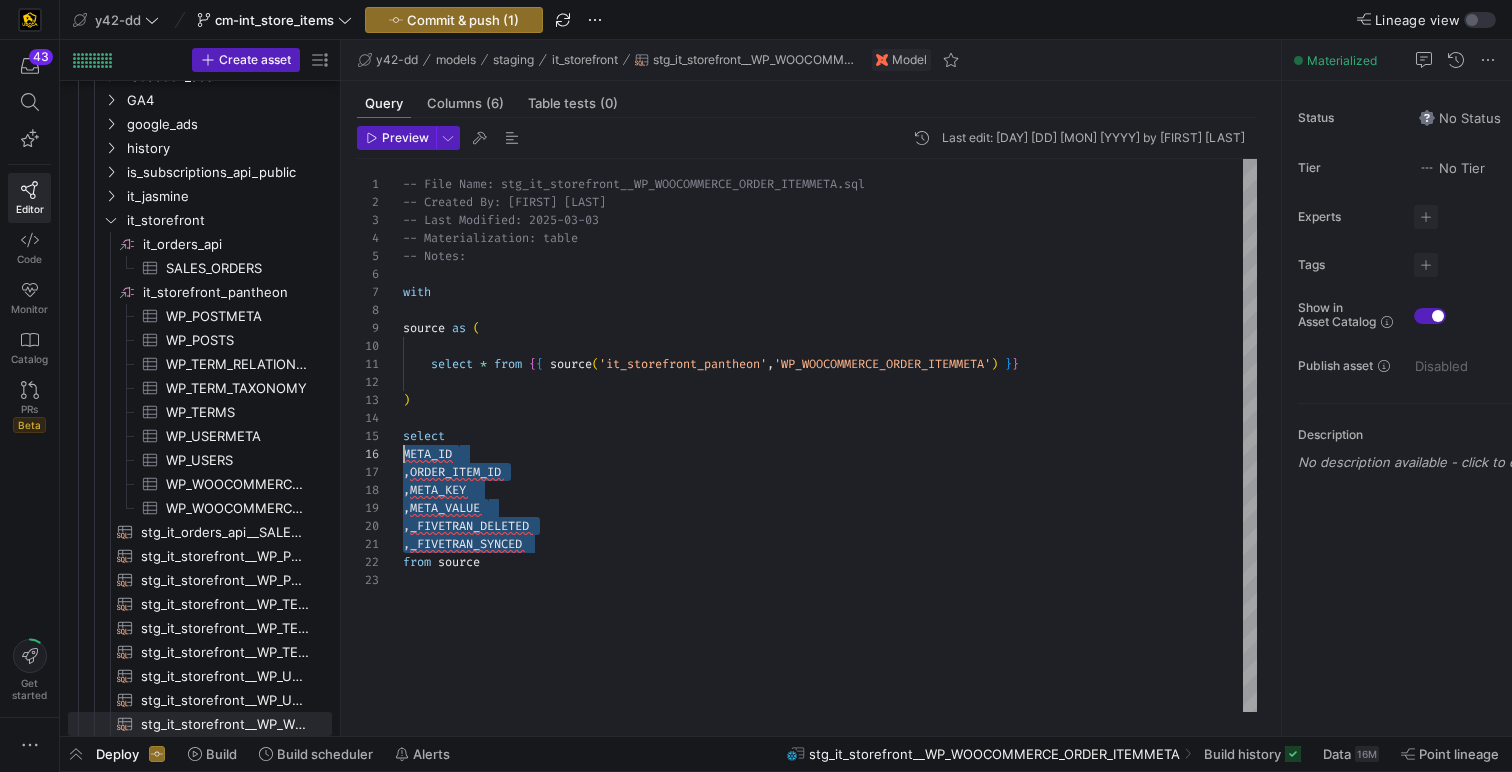 drag, startPoint x: 554, startPoint y: 545, endPoint x: 400, endPoint y: 460, distance: 175.90054 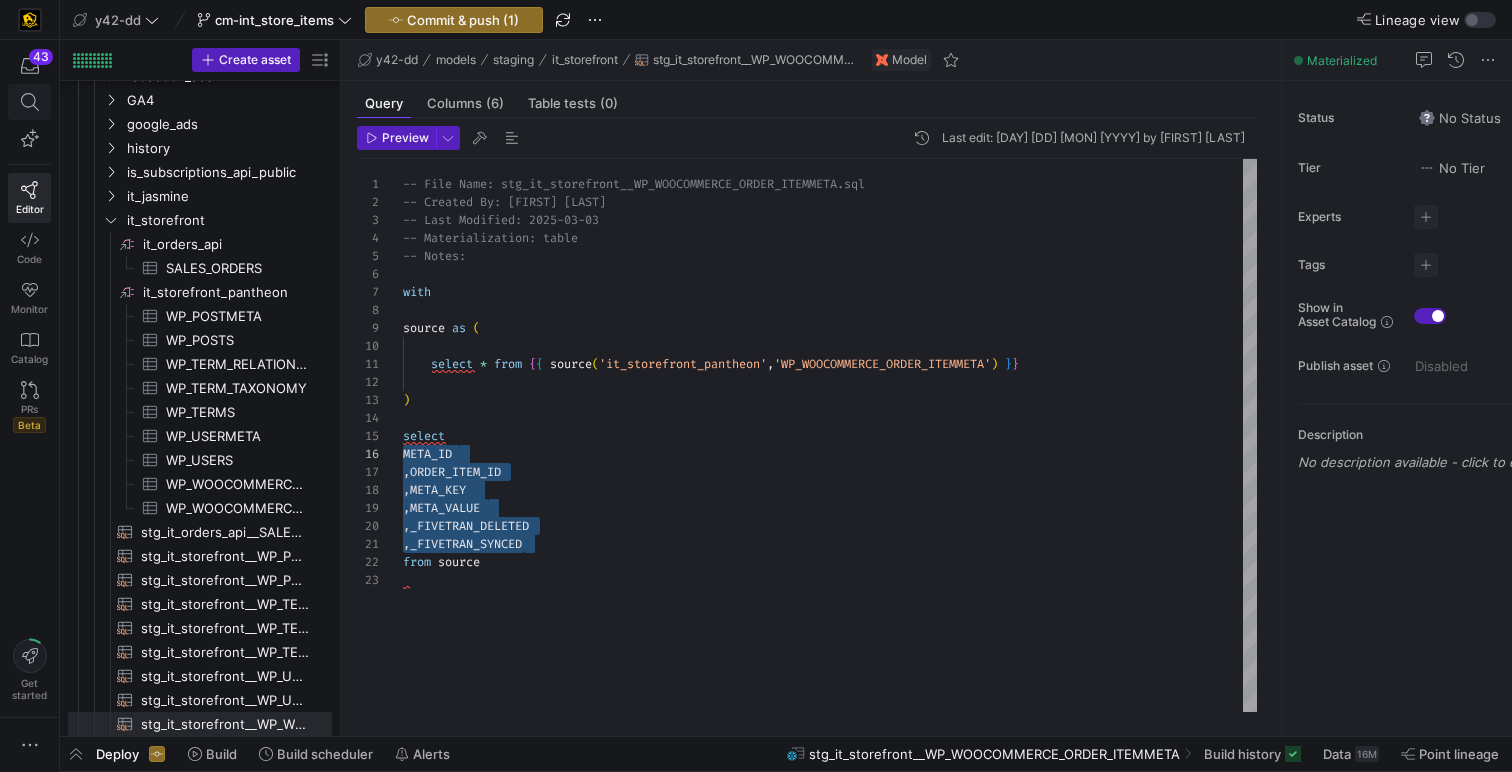 click 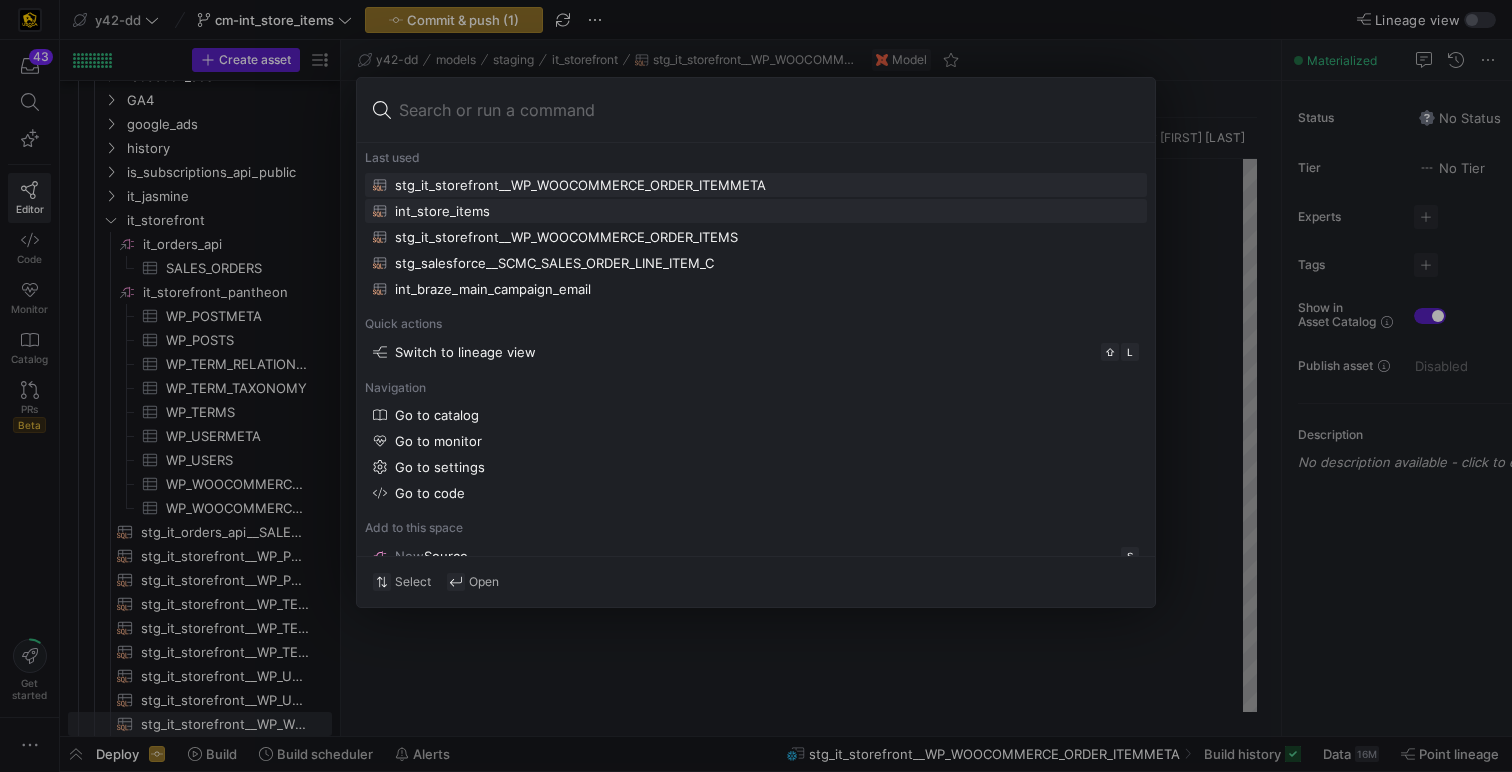 click on "int_store_items" at bounding box center [442, 211] 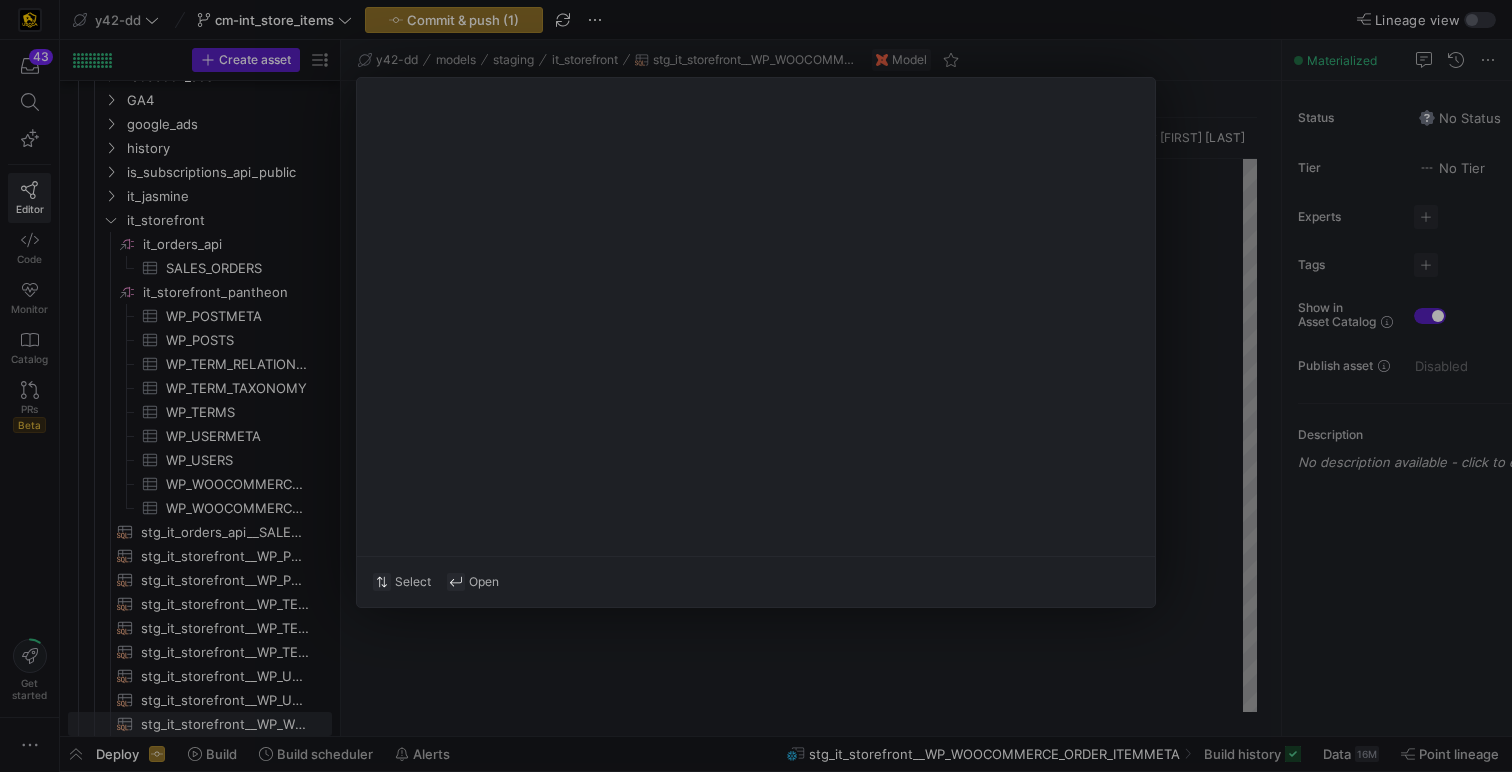 scroll, scrollTop: 180, scrollLeft: 0, axis: vertical 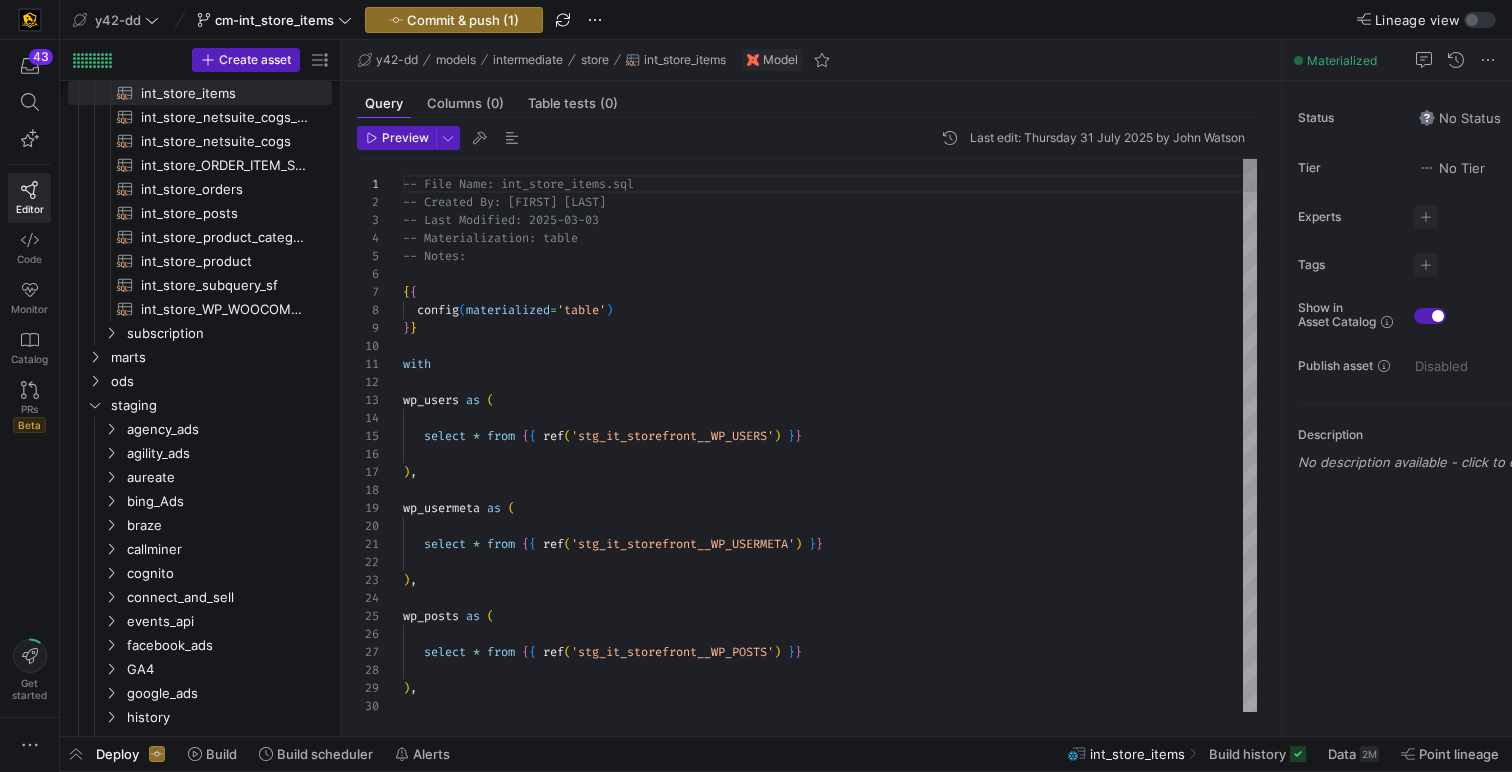 click on "-- File Name: int_store_items.sql
-- Created By: [FIRST] [LAST]
-- Last Modified: [YYYY]-[MM]-[DD]
-- Materialization: table
-- Notes:
{ {
config ( materialized = 'table' )
}
}with
wp_users
as
(
select
*
from
{ {
ref ( 'stg_it_storefront__WP_USERS' )
} }
),
wp_usermeta
as
(
select
*
from
{ {
ref ( 'stg_it_storefront__WP_USERMETA' )
} }
),
wp_posts
as
(
select
*
from
{ {
ref ( 'stg_it_storefront__WP_POSTS' )
} }
)," at bounding box center [830, 4712] 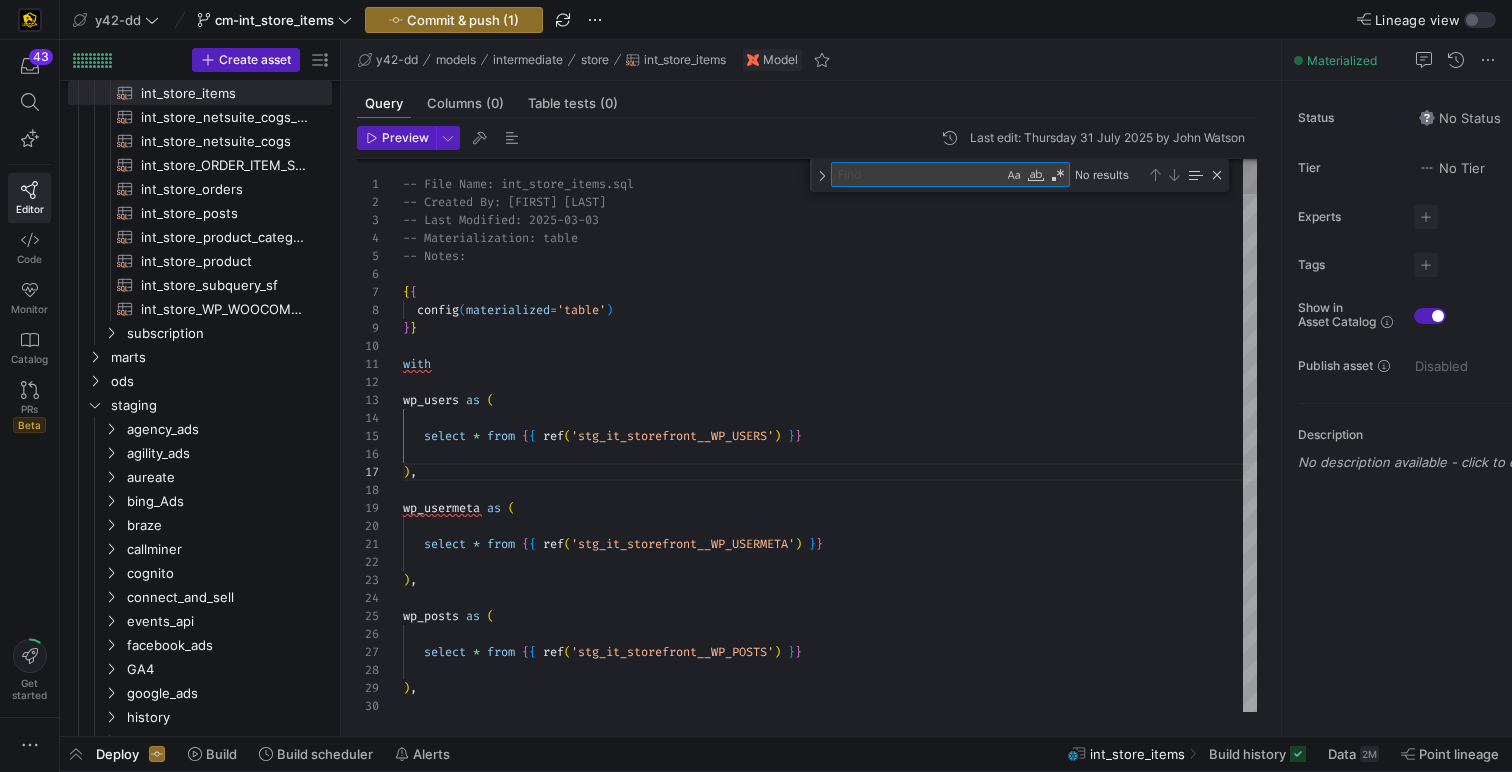 type on "),
scmc_sales_order_c as (
select * from {{ ref('stg_salesforce__SCMC_SALES_ORDER_C') }}
),
scmc_sales_order_line_item_c as (
select * from {{ ref('stg_salesforce__SCMC_SALES_ORDER_LINE_ITEM_C') }}
)," 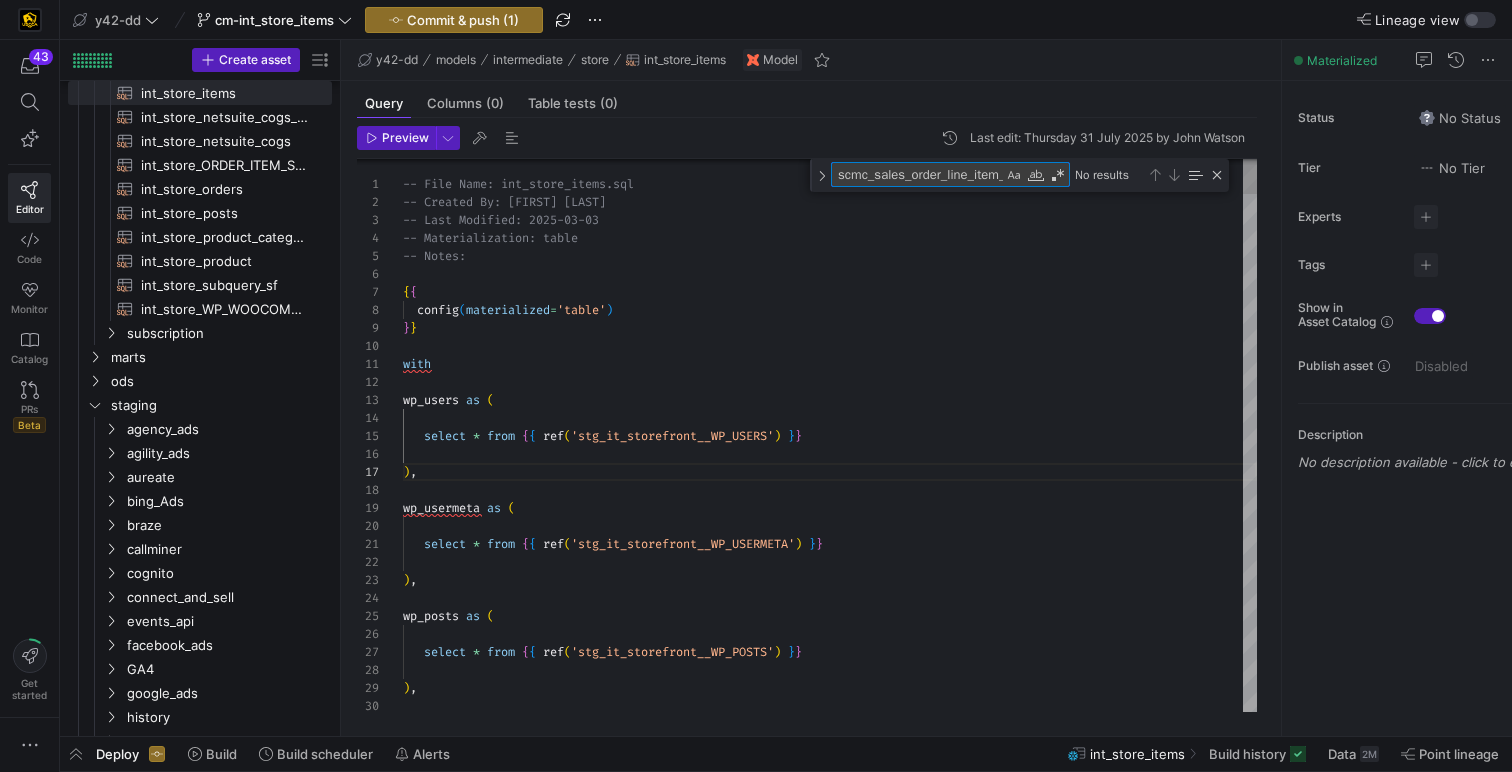 scroll, scrollTop: 0, scrollLeft: 21, axis: horizontal 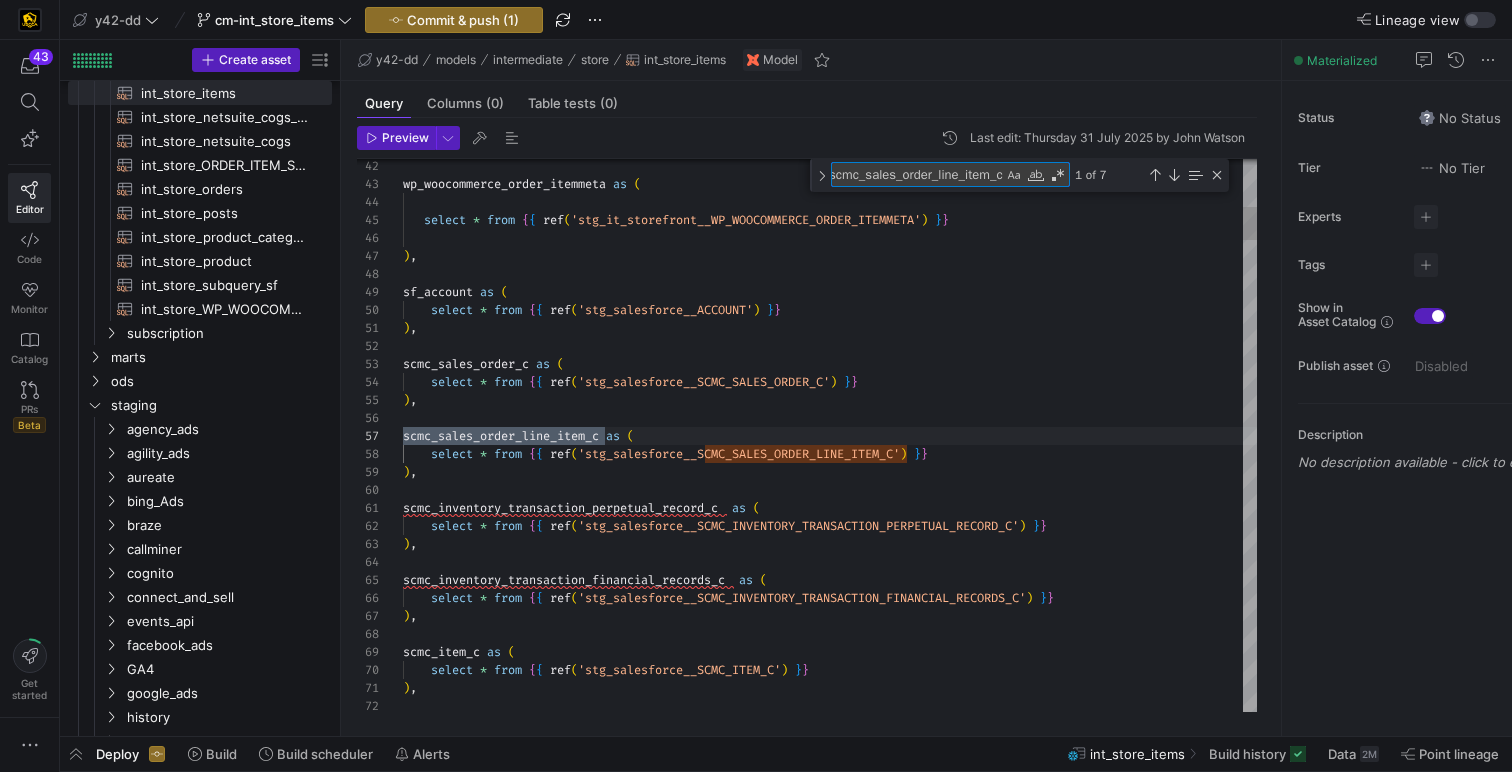 type on "scmc_sales_order_line_item_c" 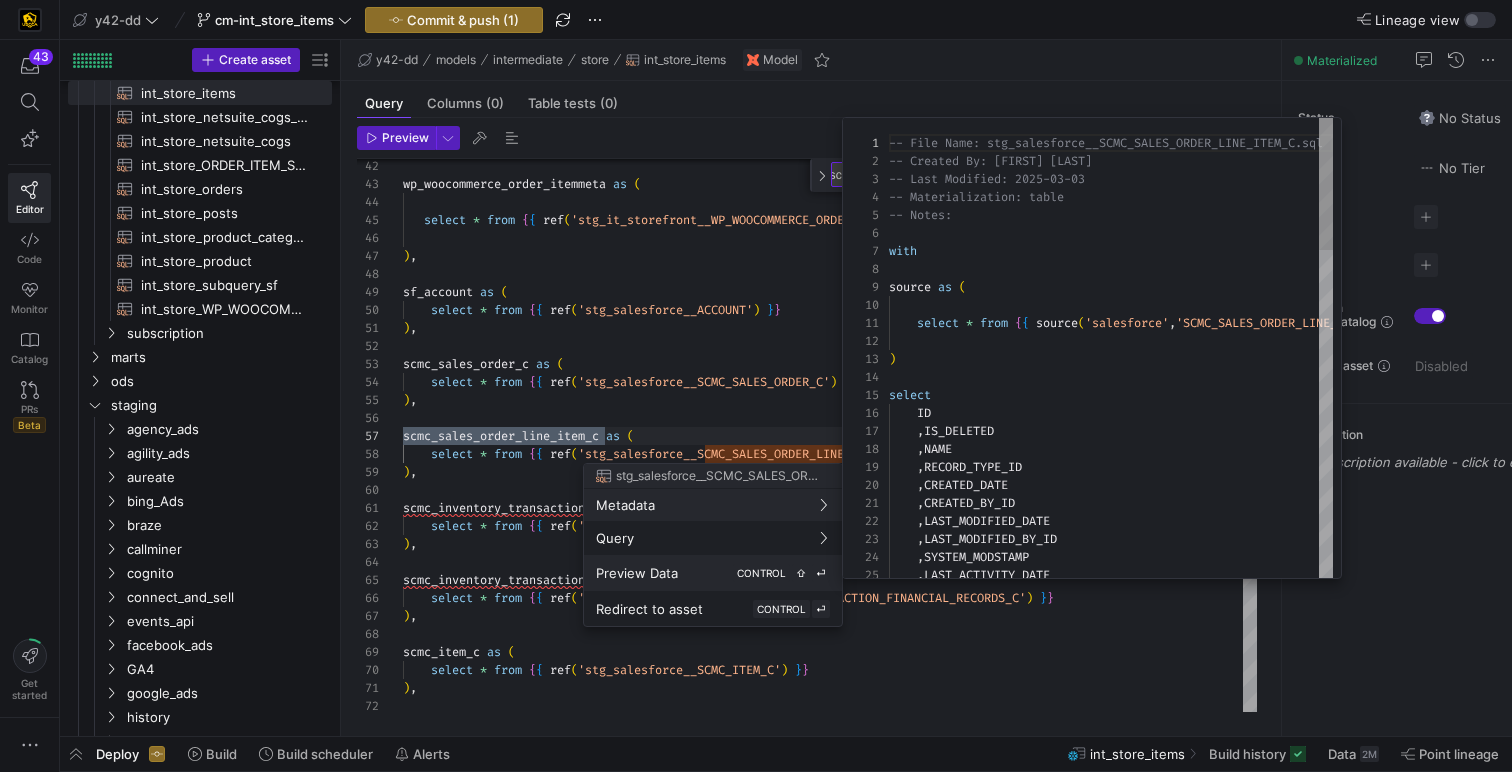 scroll, scrollTop: 0, scrollLeft: 0, axis: both 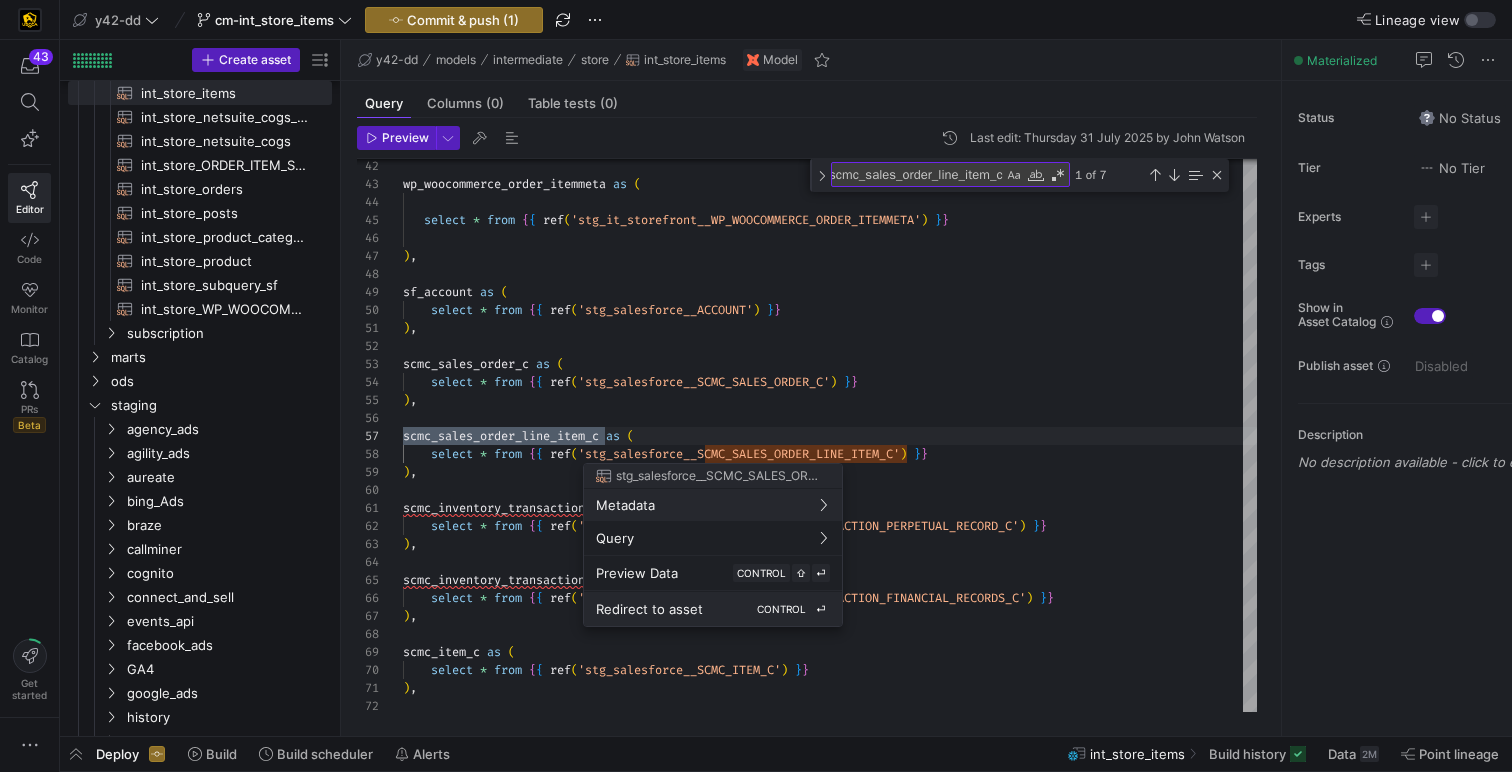 click on "Redirect to asset" at bounding box center [649, 609] 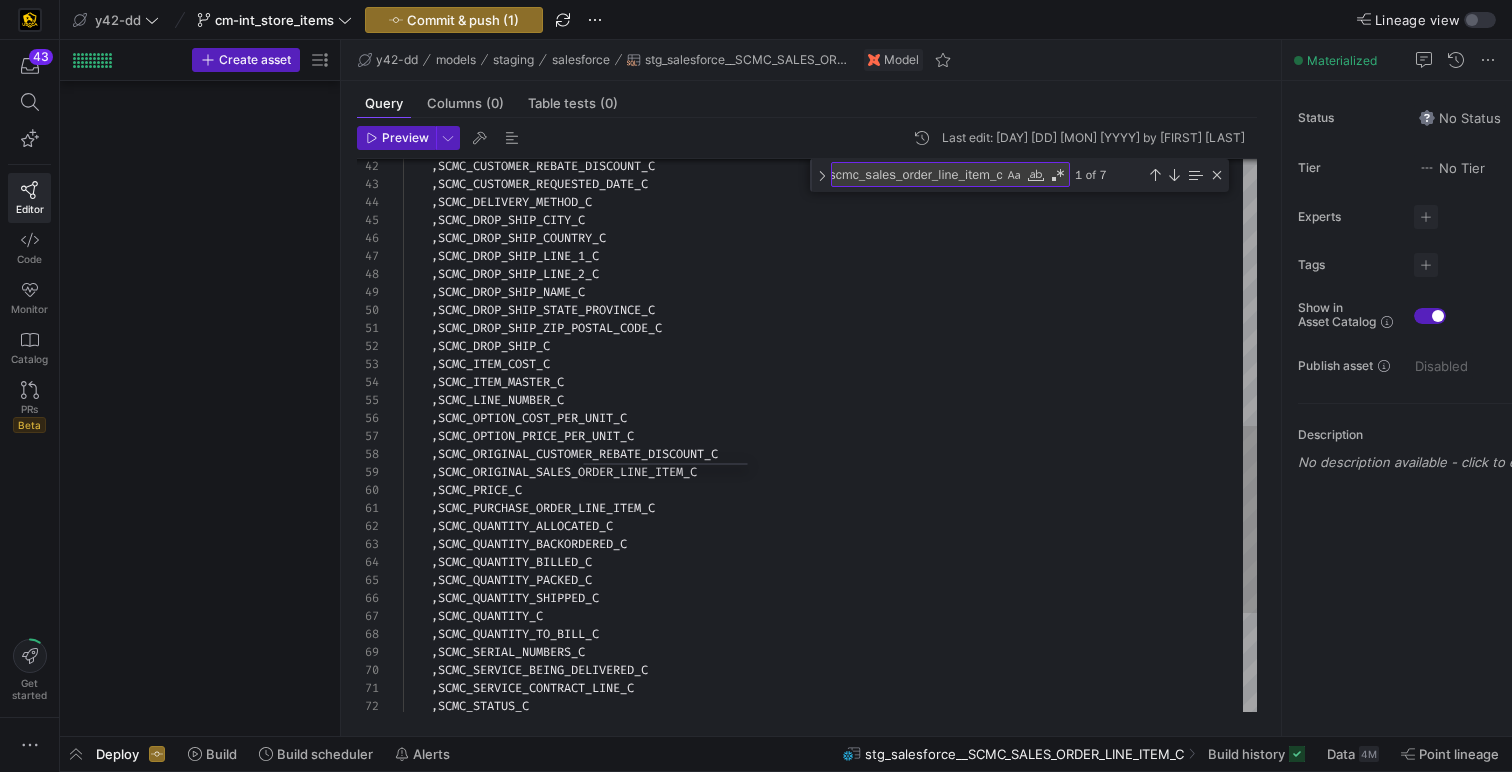 scroll, scrollTop: 2609, scrollLeft: 0, axis: vertical 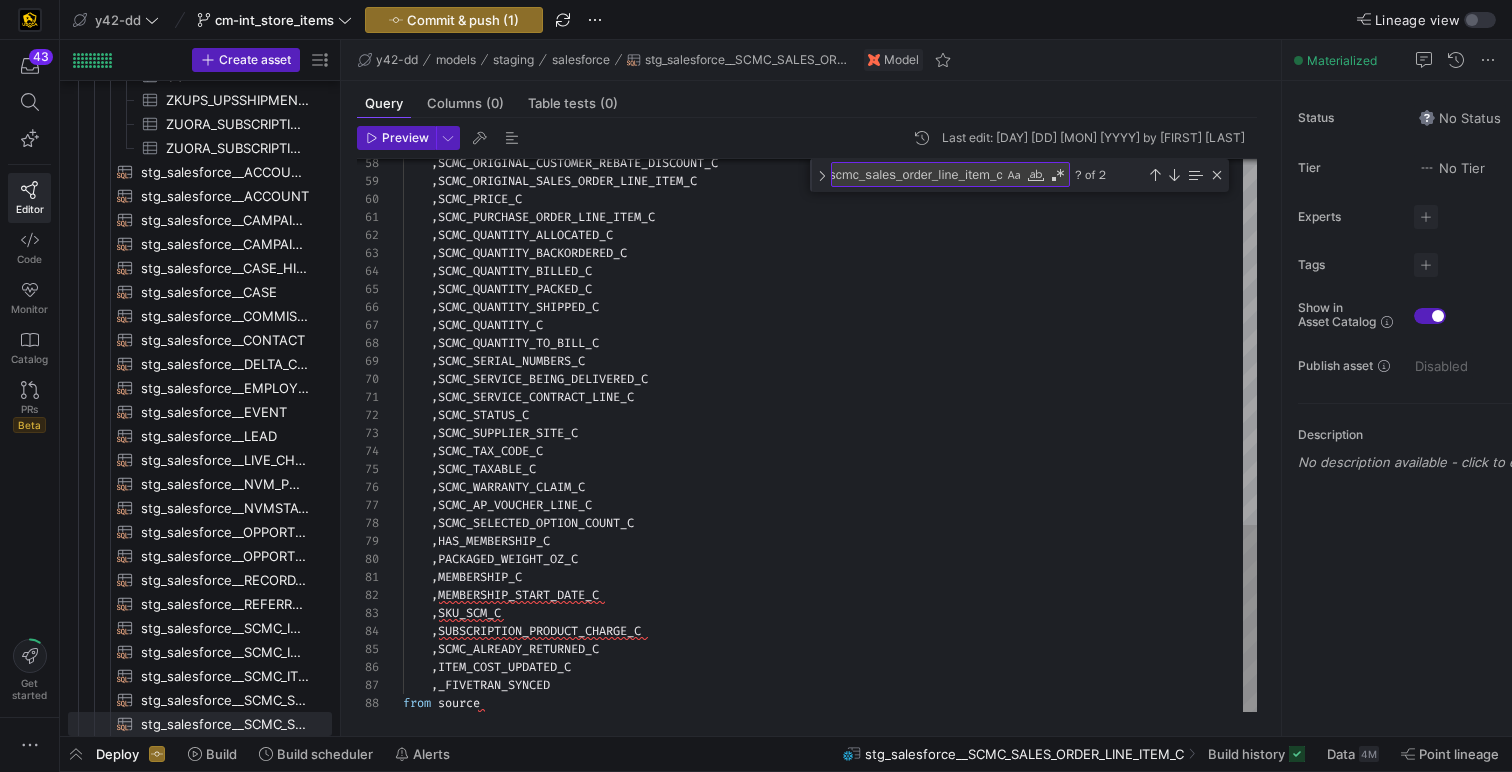 click on ", SCMC_ORIGINAL_CUSTOMER_REBATE_DISCOUNT_C      , SCMC_ORIGINAL_SALES_ORDER_LINE_ITEM_C      , SCMC_PRICE_C      , SCMC_PURCHASE_ORDER_LINE_ITEM_C      , SCMC_QUANTITY_ALLOCATED_C      , SCMC_QUANTITY_BACKORDERED_C      , SCMC_QUANTITY_BILLED_C      , SCMC_QUANTITY_PACKED_C      , SCMC_QUANTITY_SHIPPED_C      , SCMC_QUANTITY_C      , SCMC_QUANTITY_TO_BILL_C      , SCMC_SERIAL_NUMBERS_C      , SCMC_SERVICE_BEING_DELIVERED_C      , SCMC_SERVICE_CONTRACT_LINE_C      , SCMC_STATUS_C      , SCMC_SUPPLIER_SITE_C      , SCMC_TAX_CODE_C      , SCMC_TAXABLE_C      , SCMC_WARRANTY_CLAIM_C      , SCMC_AP_VOUCHER_LINE_C      , SCMC_SELECTED_OPTION_COUNT_C      , HAS_MEMBERSHIP_C      , PACKAGED_WEIGHT_OZ_C      , MEMBERSHIP_C      , MEMBERSHIP_START_DATE_C      , SKU_SCM_C      , SUBSCRIPTION_PRODUCT_CHARGE_C      , SCMC_ALREADY_RETURNED_C      , ITEM_COST_UPDATED_C      , _FIVETRAN_SYNCED from" at bounding box center (830, -105) 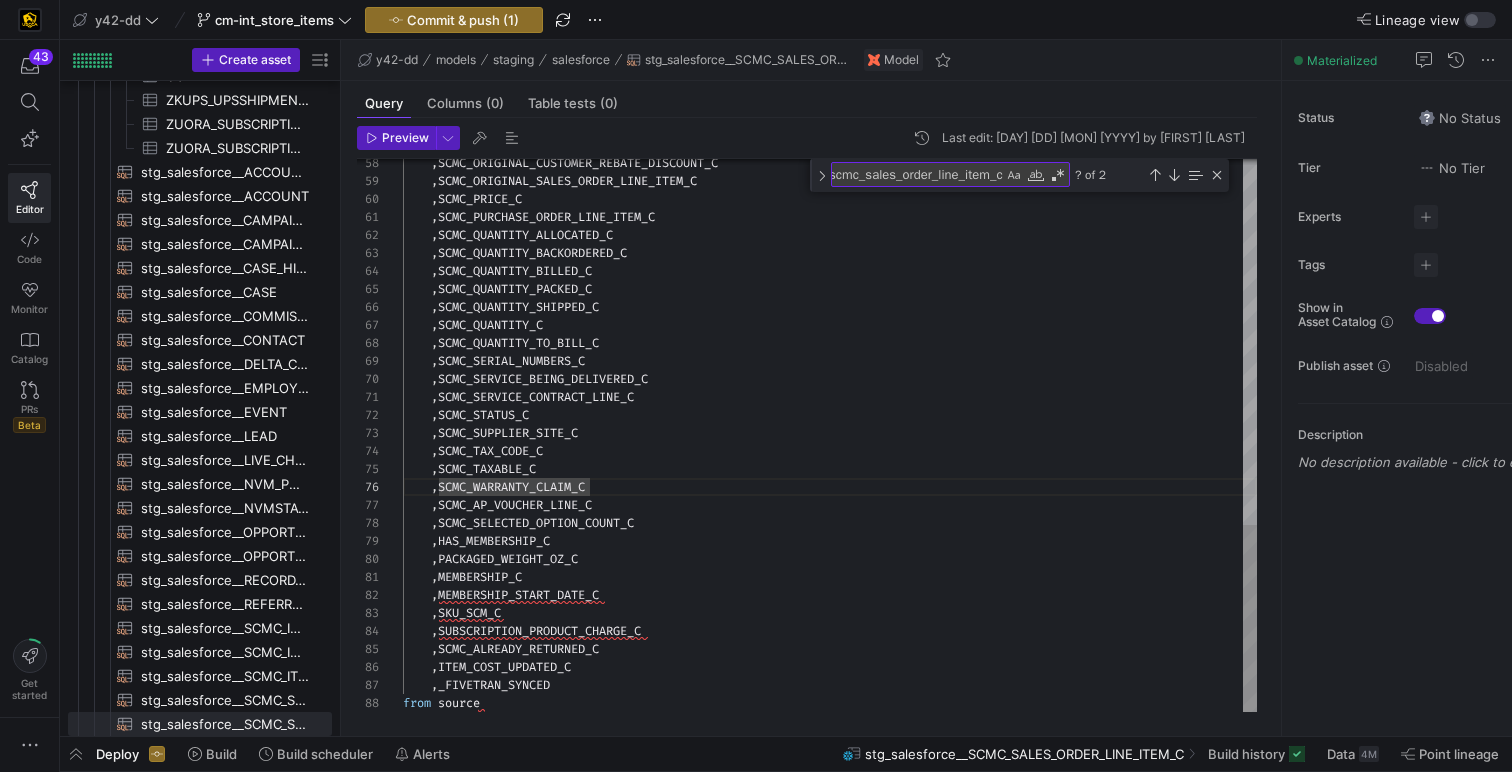 type on "-- File Name: stg_salesforce__SCMC_SALES_ORDER_LINE_ITEM_C.sql
-- Created By: Bret Harvestine
-- Last Modified: 2025-03-03
-- Materialization: table
-- Notes:
with
source as (
…    ,MEMBERSHIP_C
,MEMBERSHIP_START_DATE_C
,SKU_SCM_C
,SUBSCRIPTION_PRODUCT_CHARGE_C
,SCMC_ALREADY_RETURNED_C
,ITEM_COST_UPDATED_C
,_FIVETRAN_SYNCED
from source" 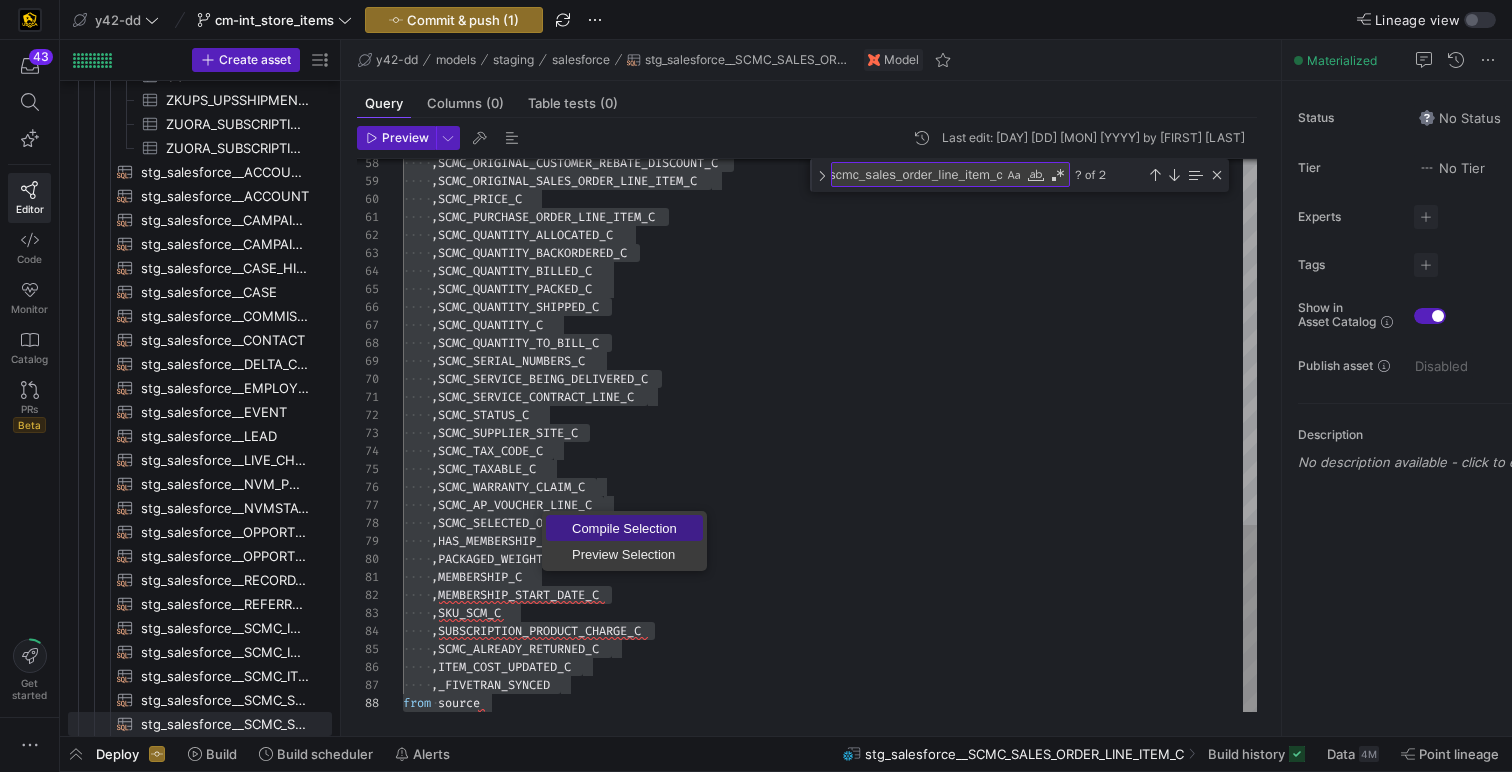 click on "Compile Selection" at bounding box center (624, 528) 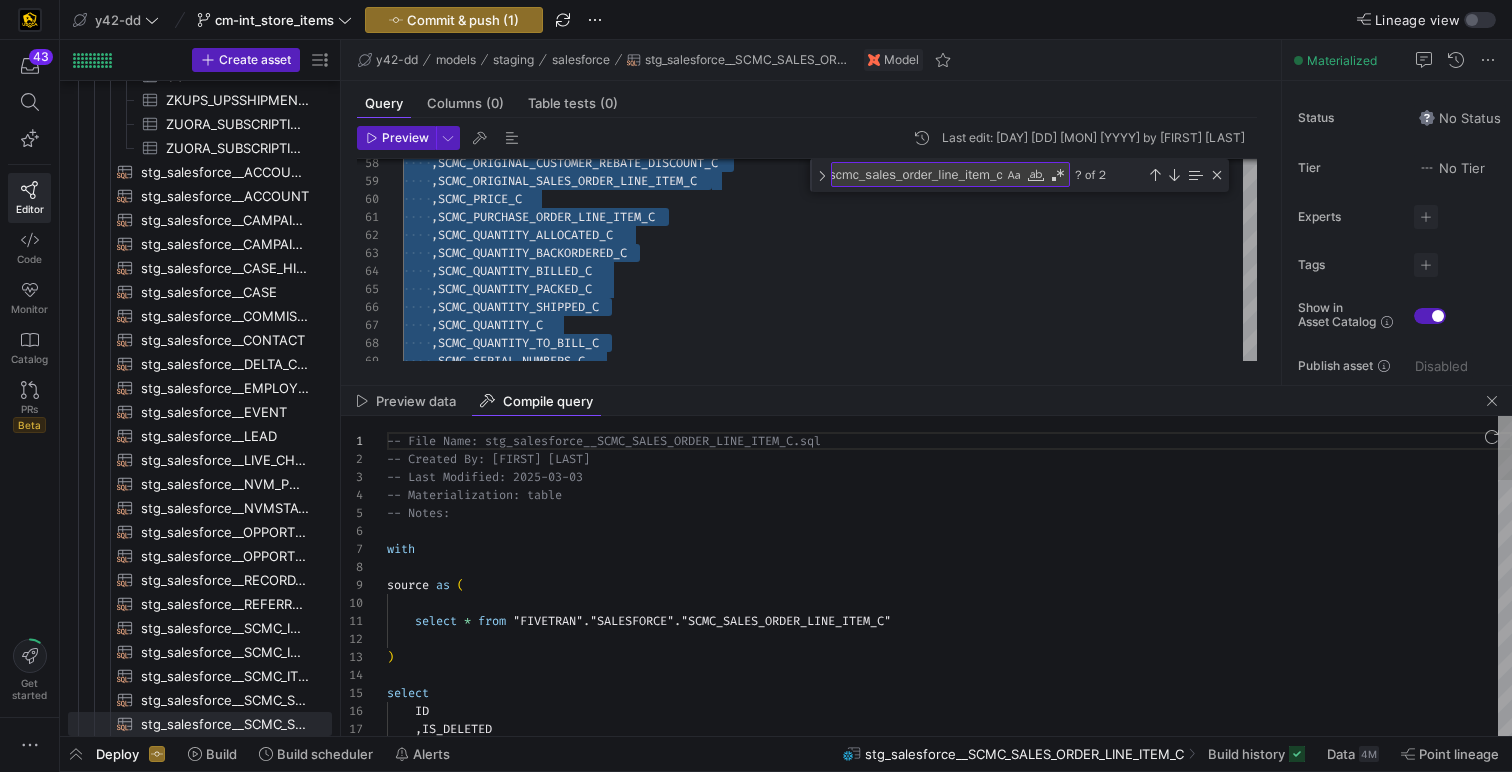 scroll, scrollTop: 18, scrollLeft: 0, axis: vertical 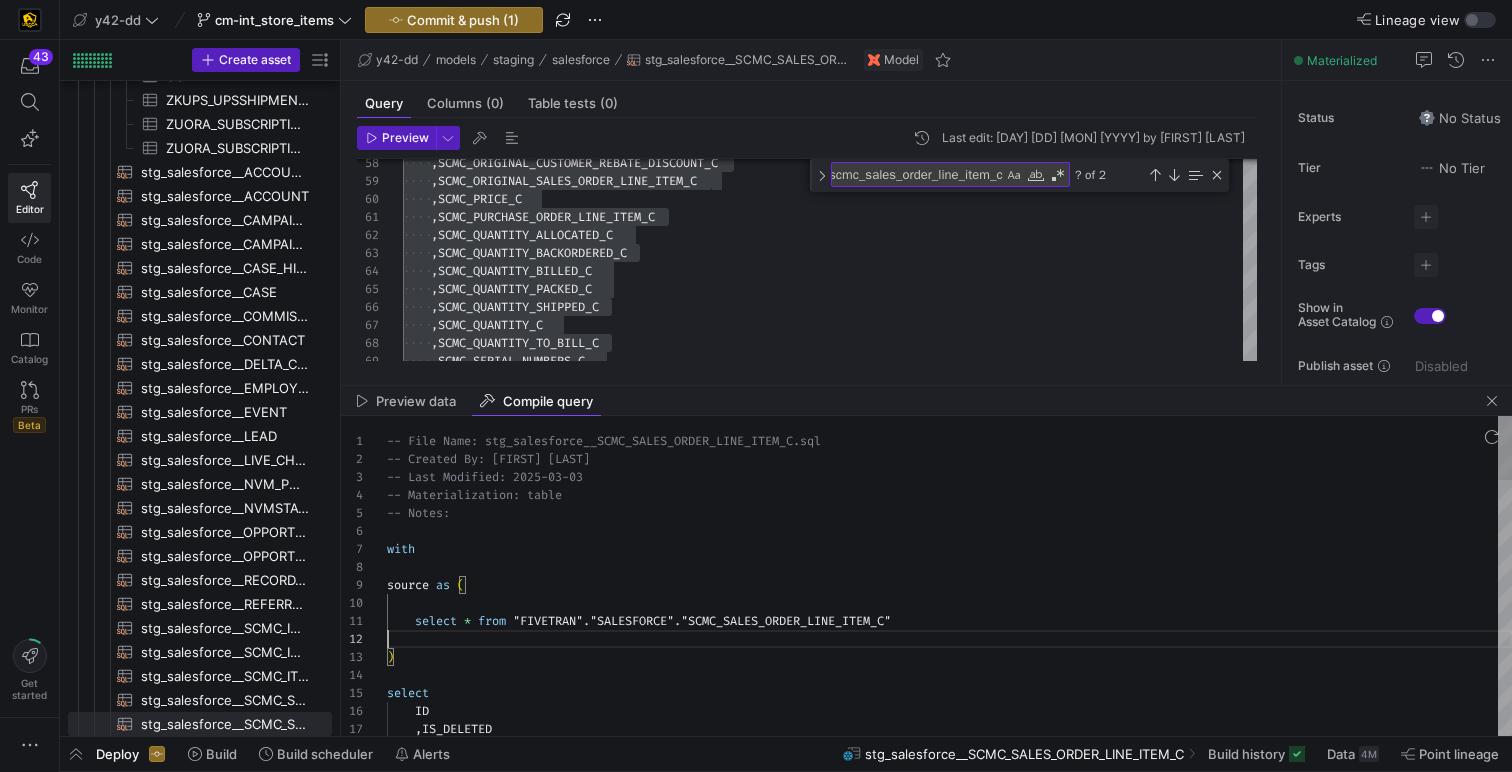 type on "-- File Name: stg_salesforce__SCMC_SALES_ORDER_LINE_ITEM_C.sql
-- Created By: Bret Harvestine
-- Last Modified: 2025-03-03
-- Materialization: table
-- Notes:
with
source as (
…    ,MEMBERSHIP_C
,MEMBERSHIP_START_DATE_C
,SKU_SCM_C
,SUBSCRIPTION_PRODUCT_CHARGE_C
,SCMC_ALREADY_RETURNED_C
,ITEM_COST_UPDATED_C
,_FIVETRAN_SYNCED
from source" 